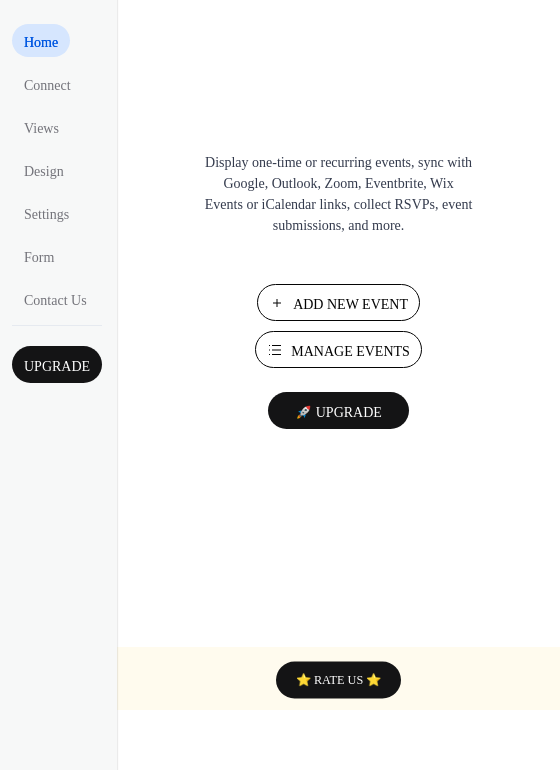scroll, scrollTop: 0, scrollLeft: 0, axis: both 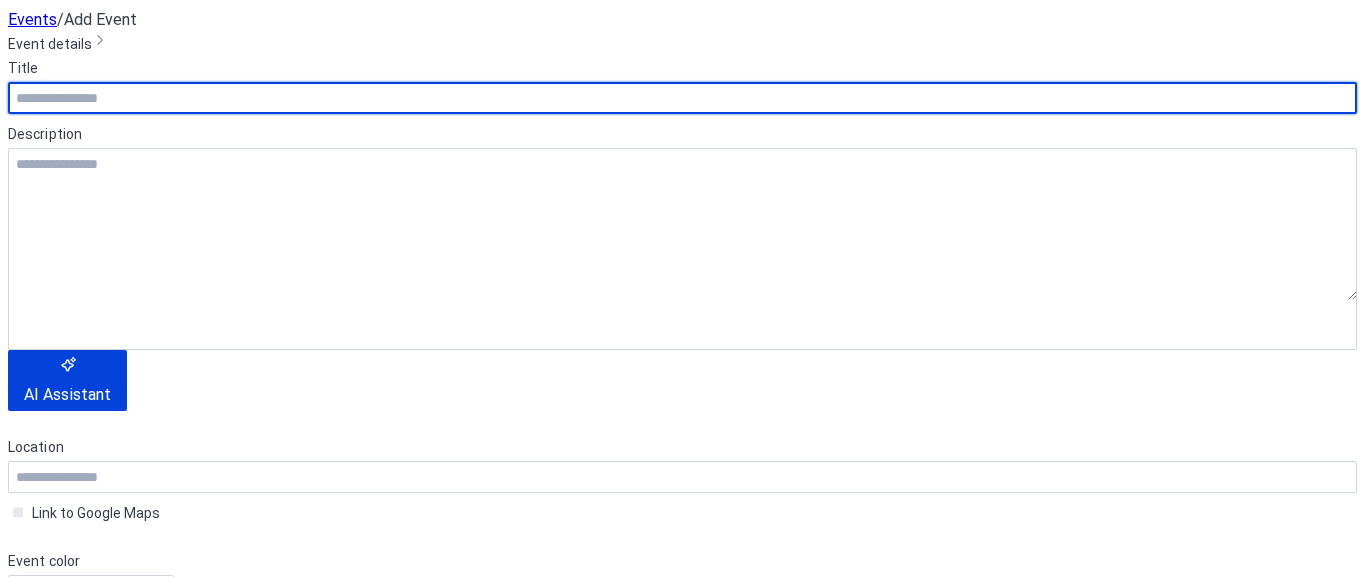 click at bounding box center [682, 98] 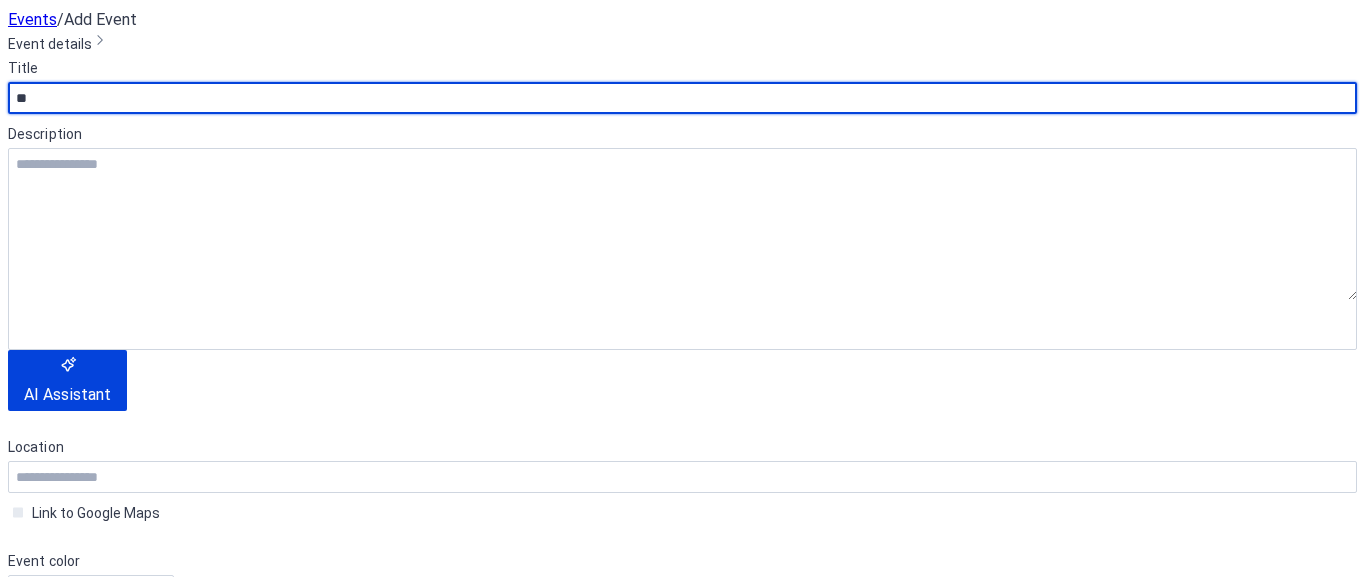 type on "*" 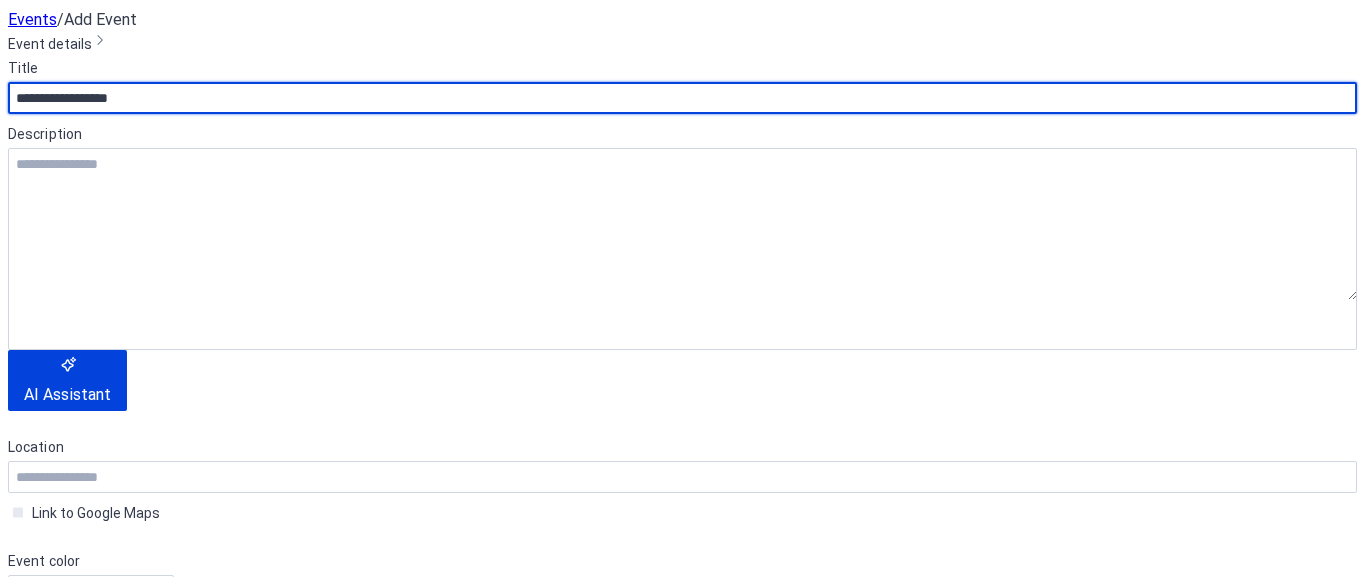 type on "**********" 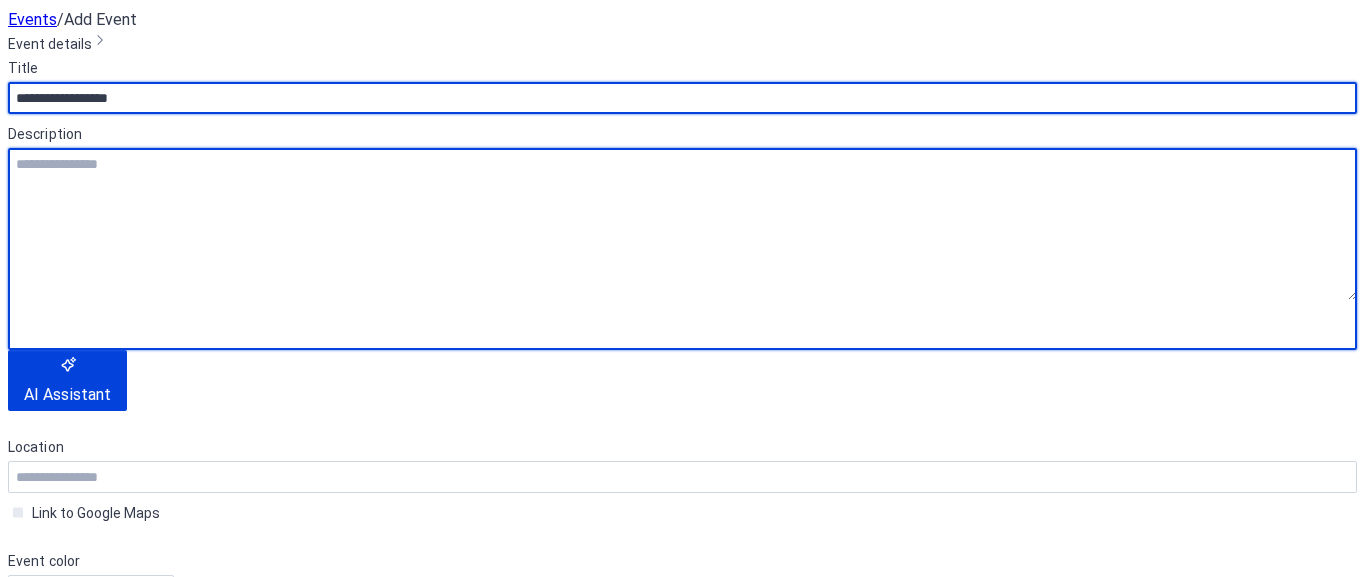 click at bounding box center [682, 224] 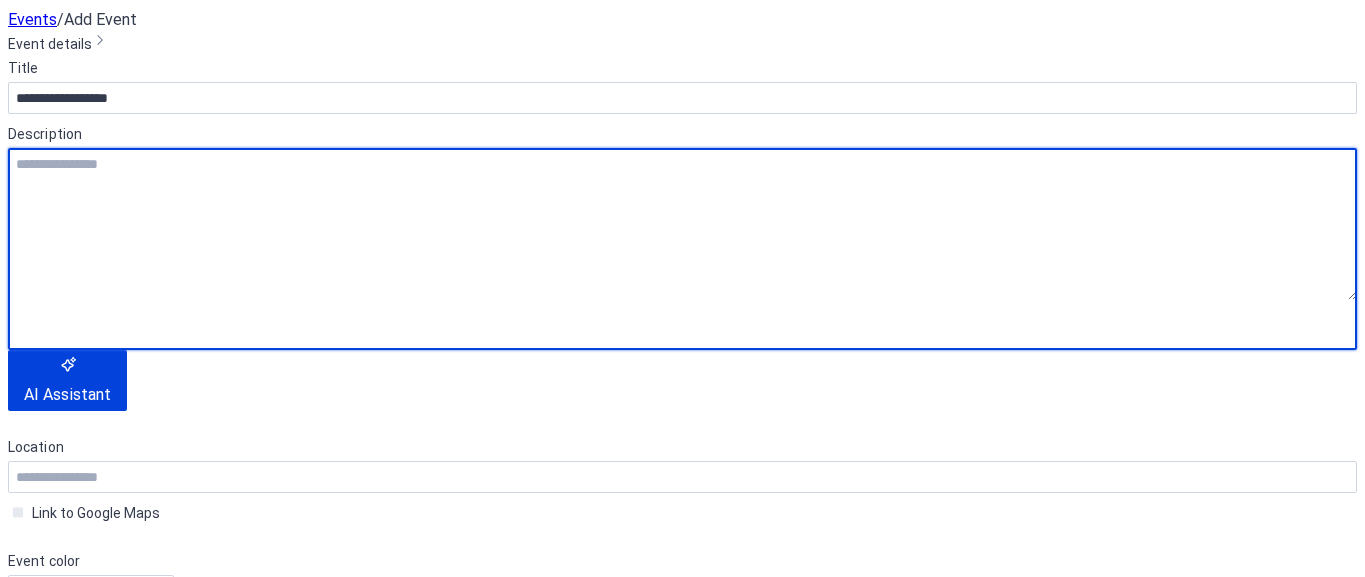 scroll, scrollTop: 222, scrollLeft: 0, axis: vertical 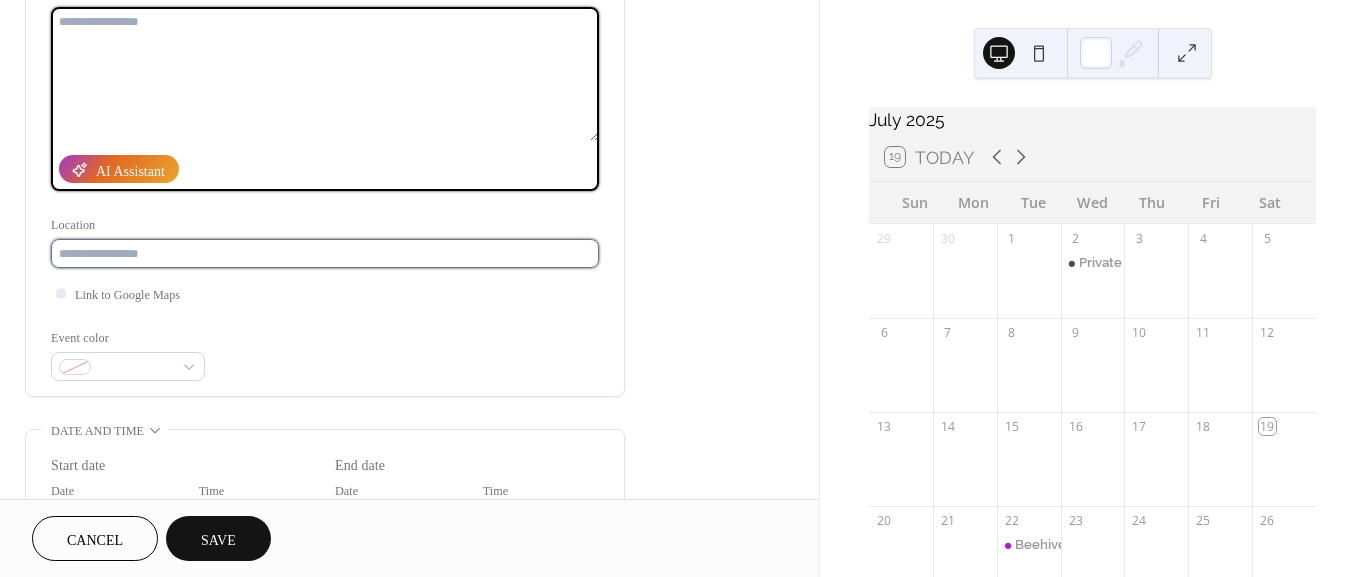 click at bounding box center (325, 253) 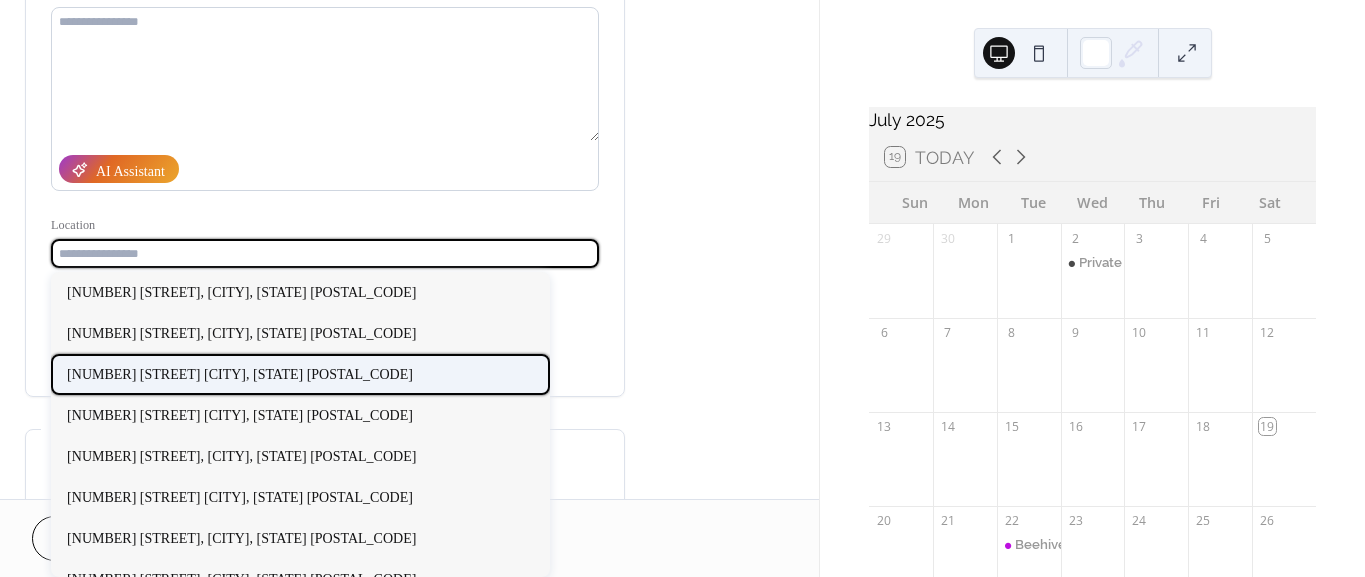 click on "1411 W. Irving Park rd Chicago, IL 60613" at bounding box center (240, 373) 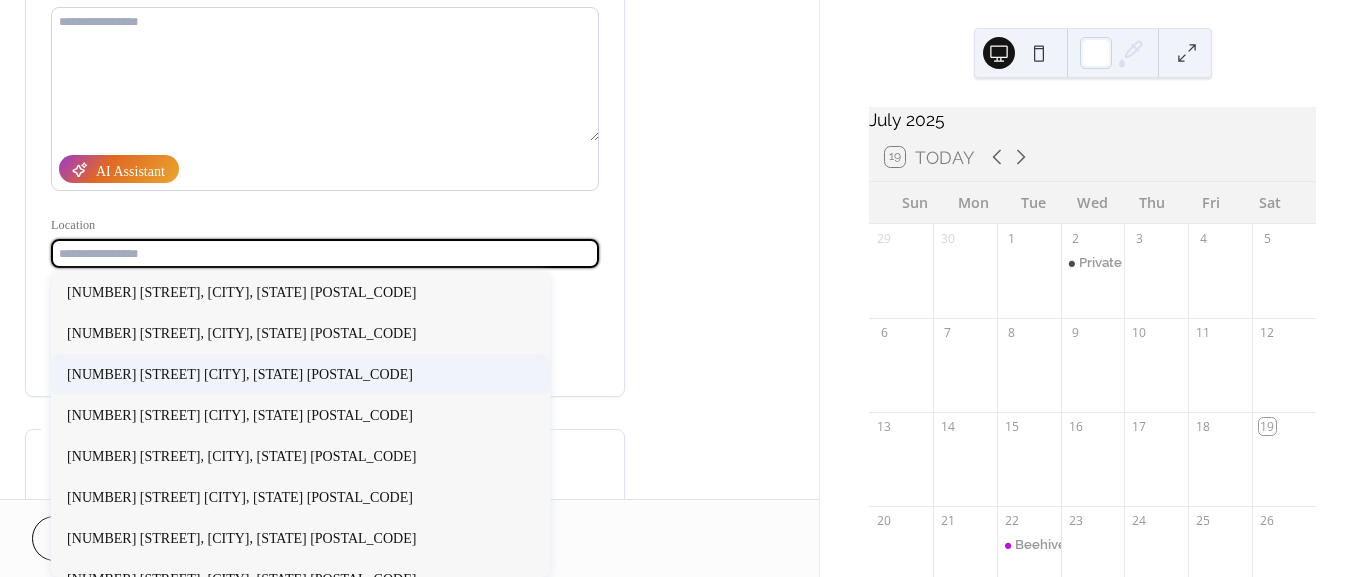 type on "**********" 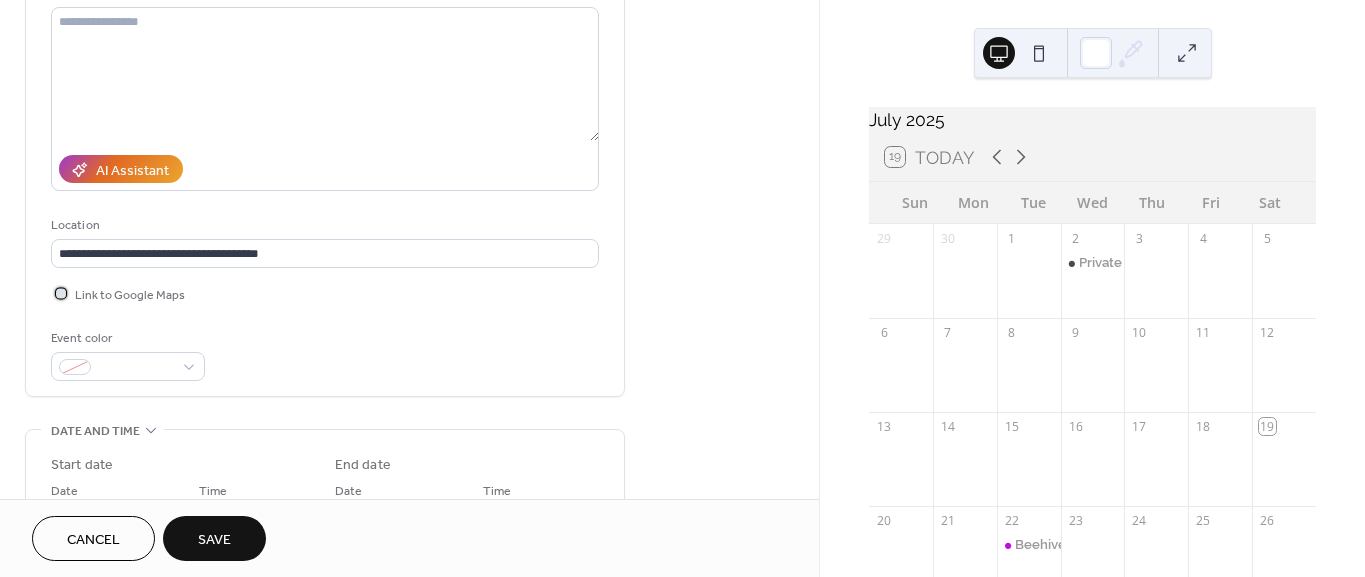 click at bounding box center [61, 293] 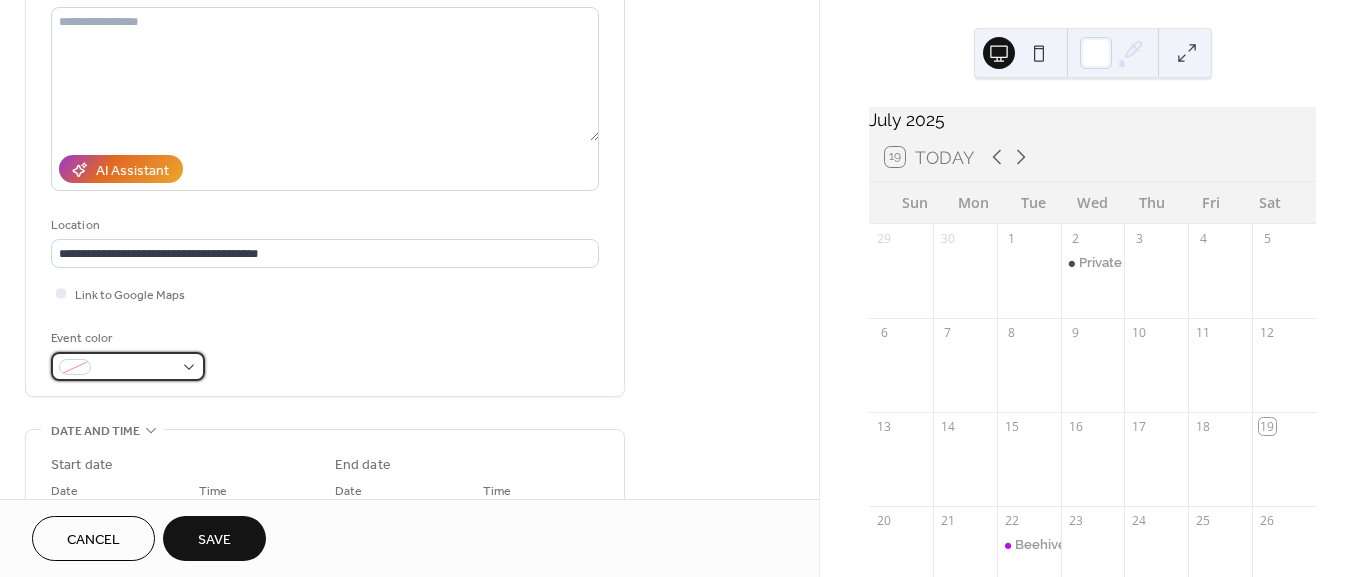 click at bounding box center [128, 366] 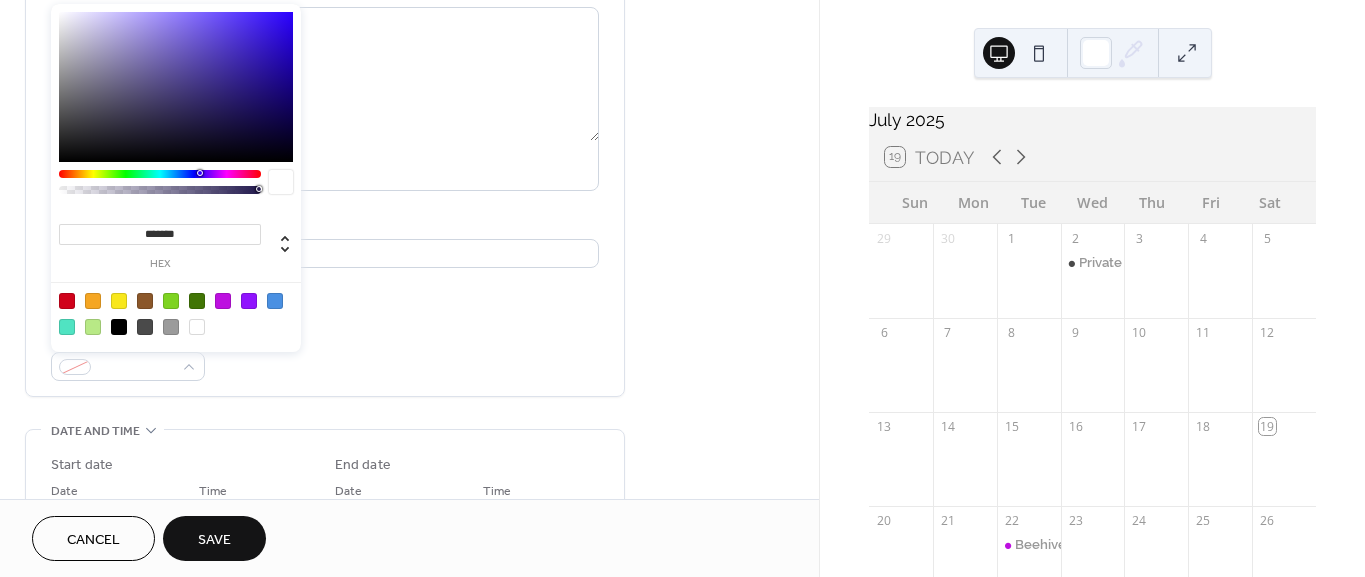 click at bounding box center (223, 301) 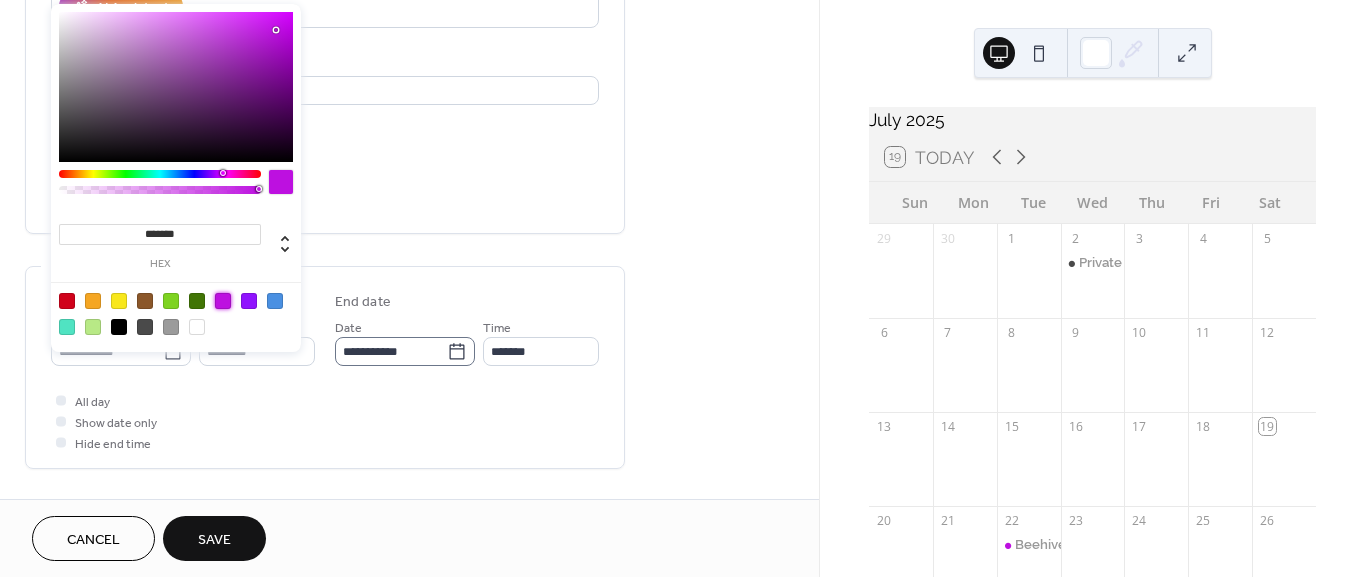scroll, scrollTop: 333, scrollLeft: 0, axis: vertical 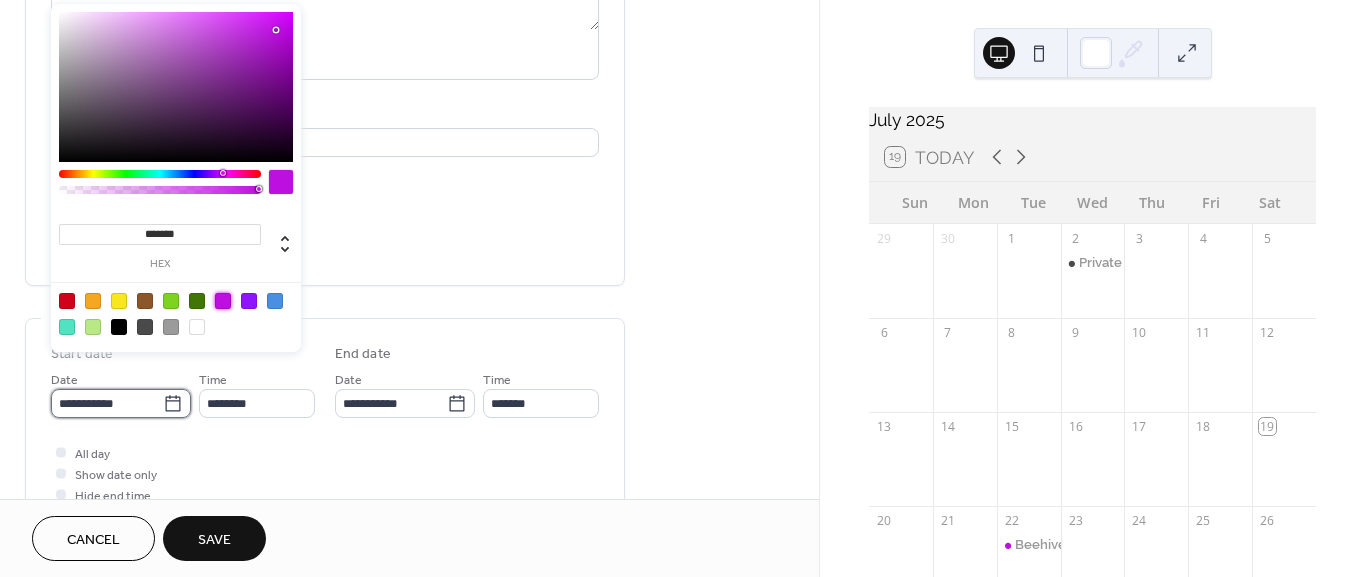 click on "**********" at bounding box center [107, 403] 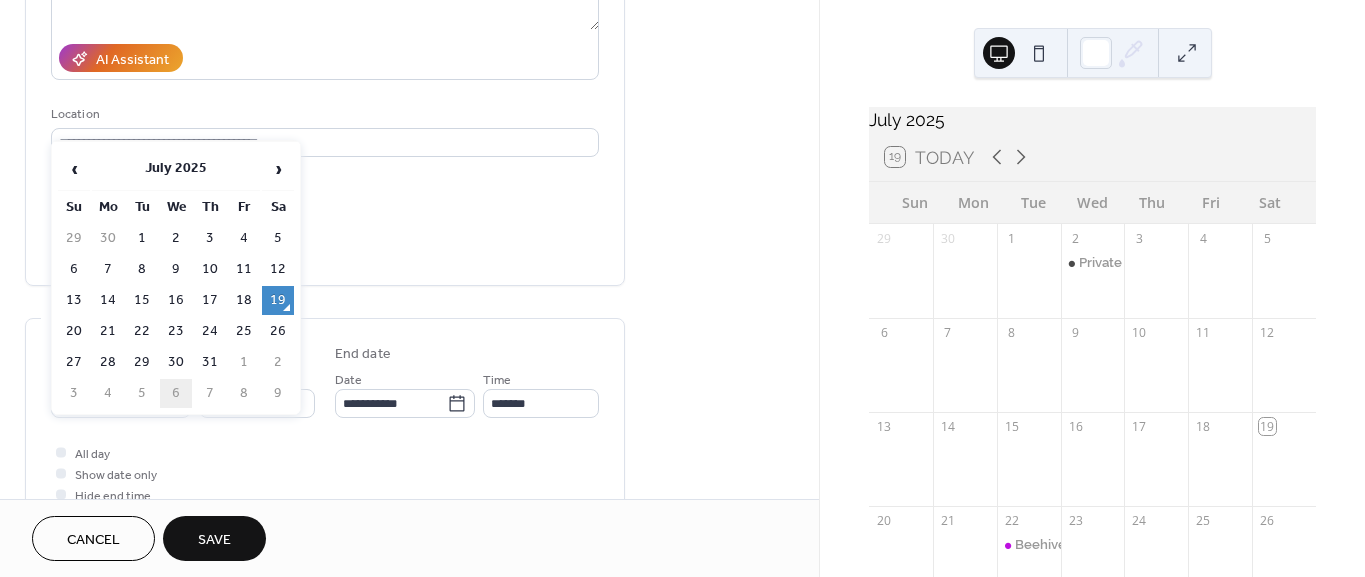 click on "31" at bounding box center (210, 362) 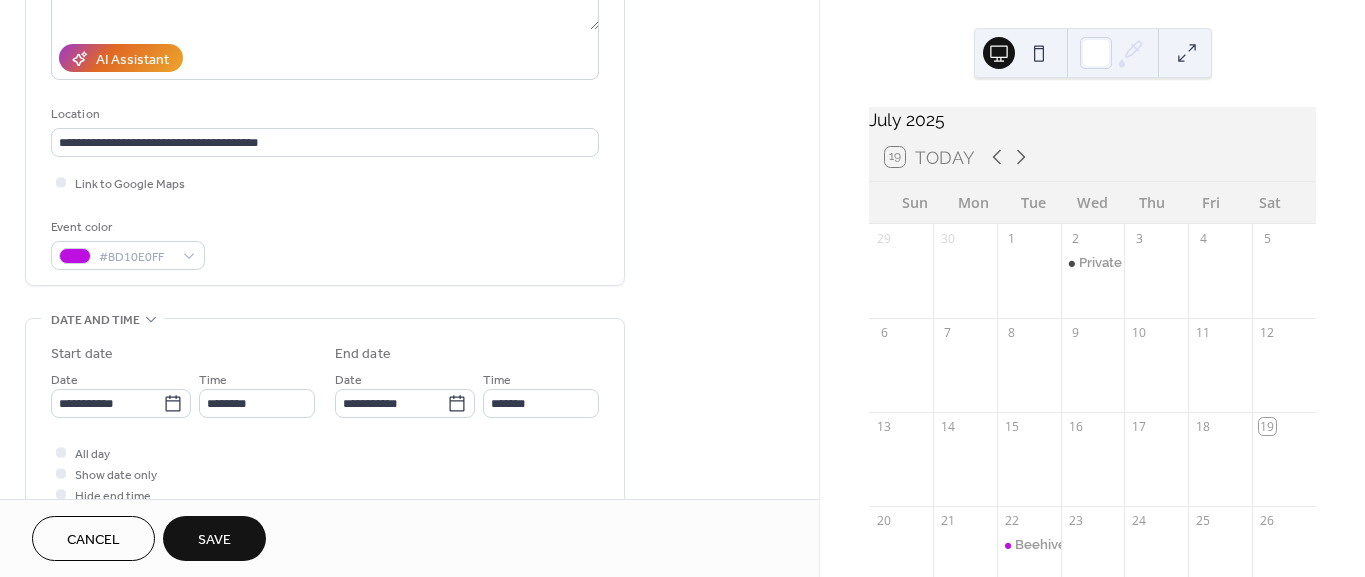 click on "Start date" at bounding box center [183, 354] 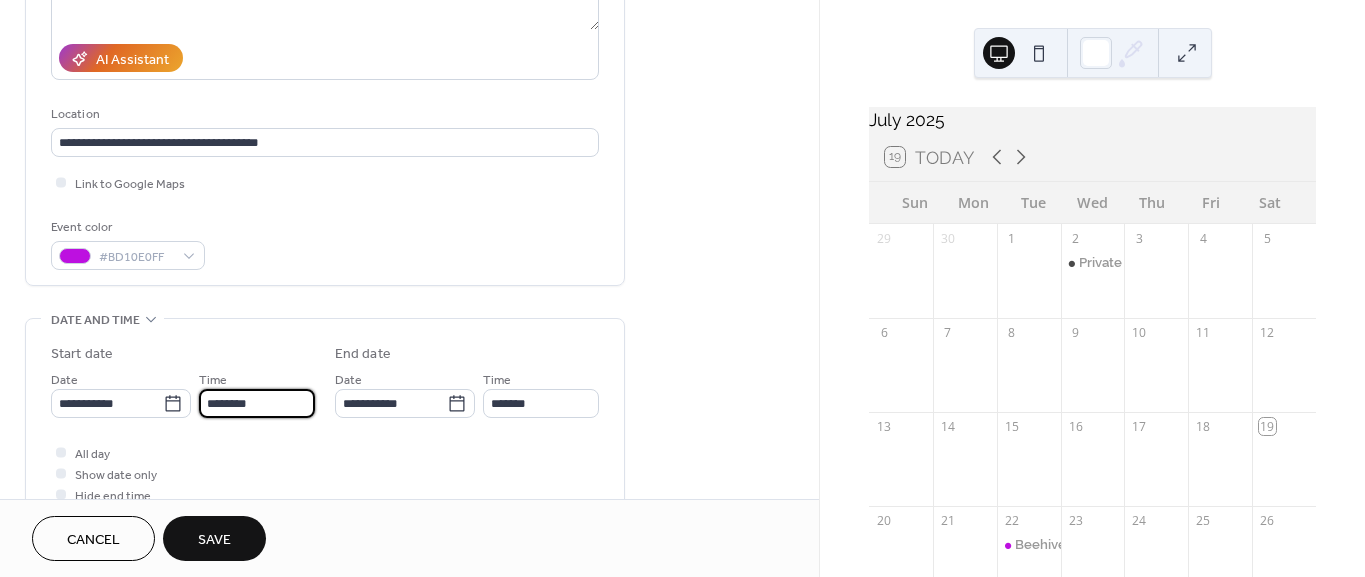 click on "********" at bounding box center (257, 403) 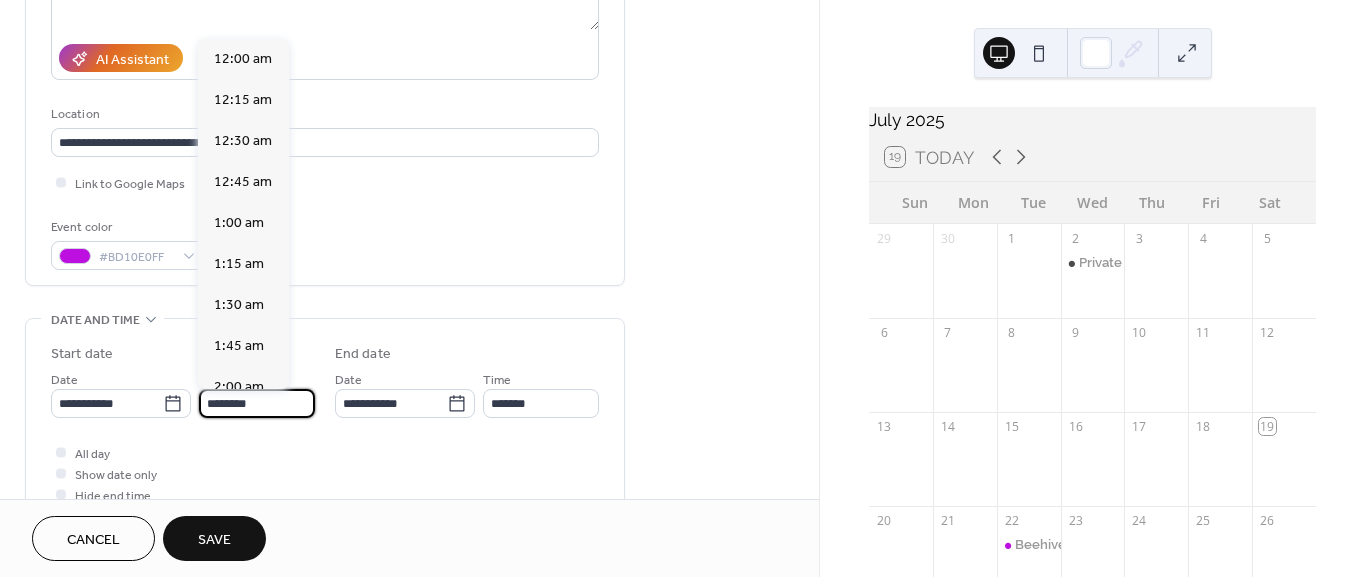 click on "********" at bounding box center (257, 403) 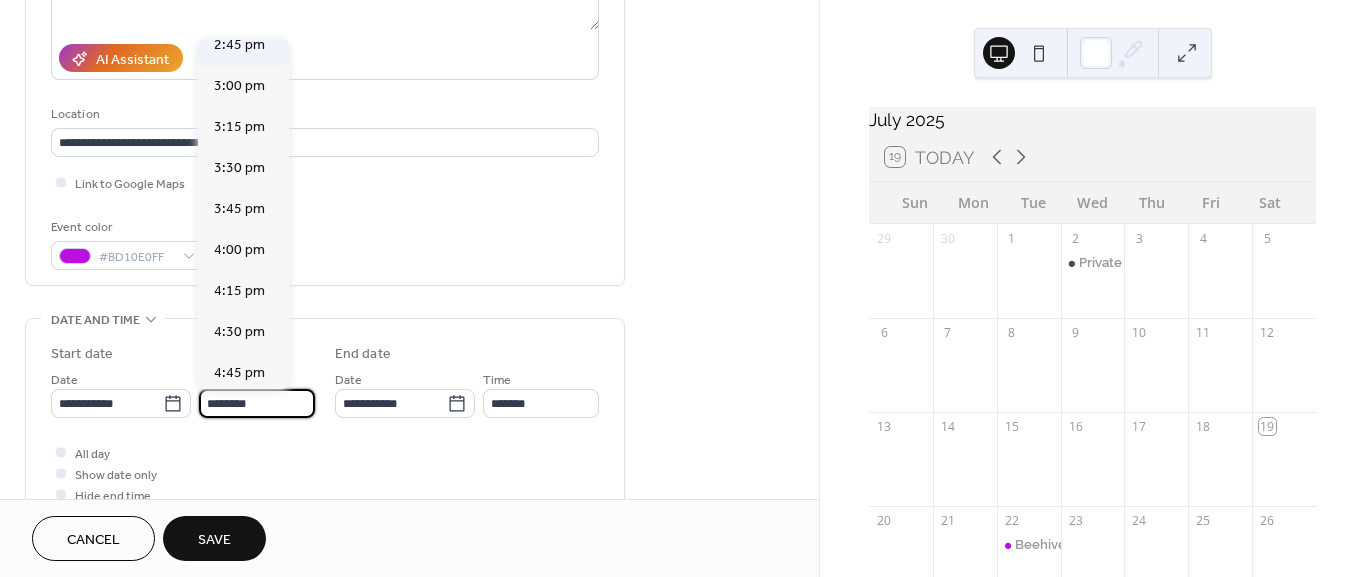 scroll, scrollTop: 2766, scrollLeft: 0, axis: vertical 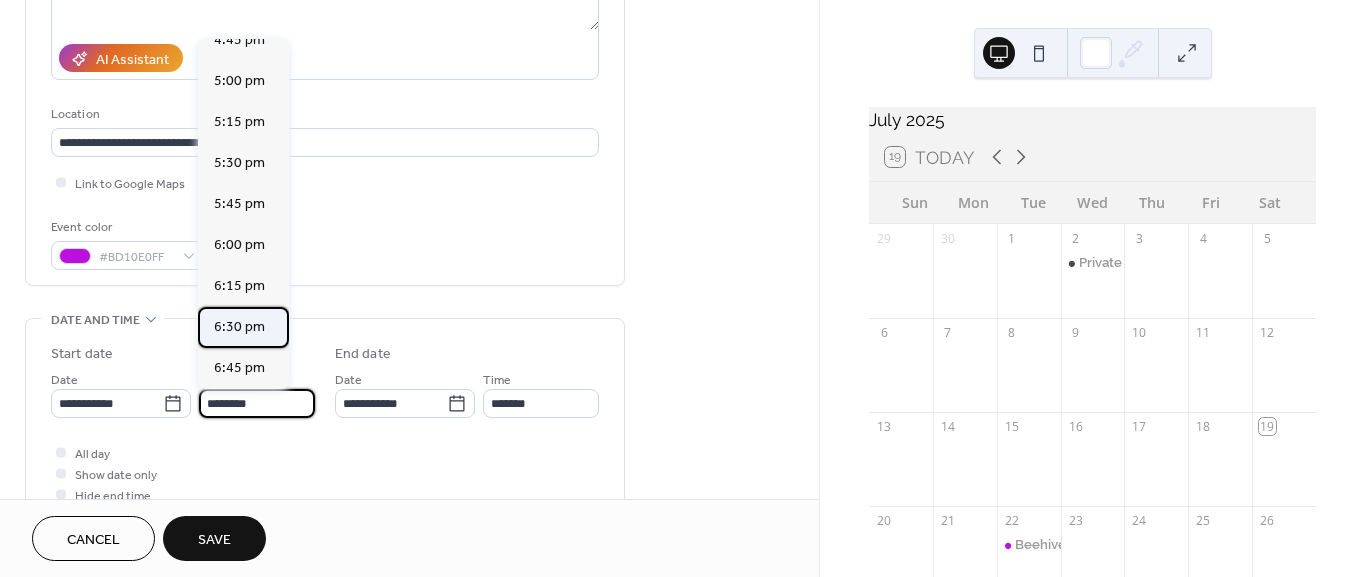 click on "6:30 pm" at bounding box center [239, 326] 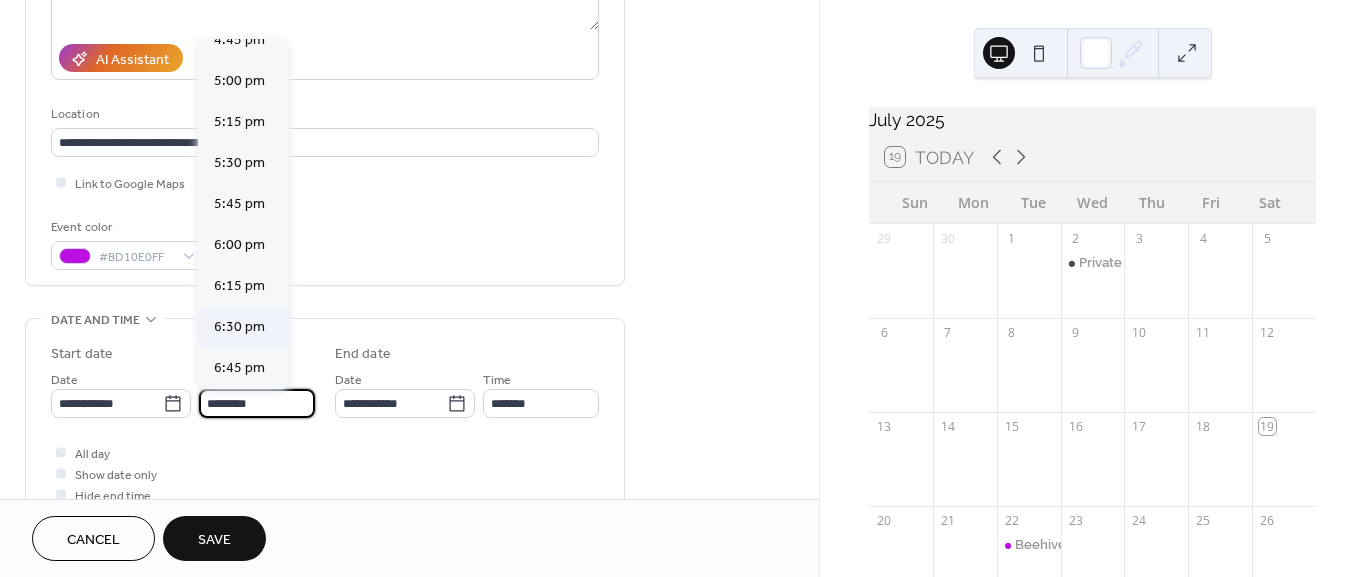 type on "*******" 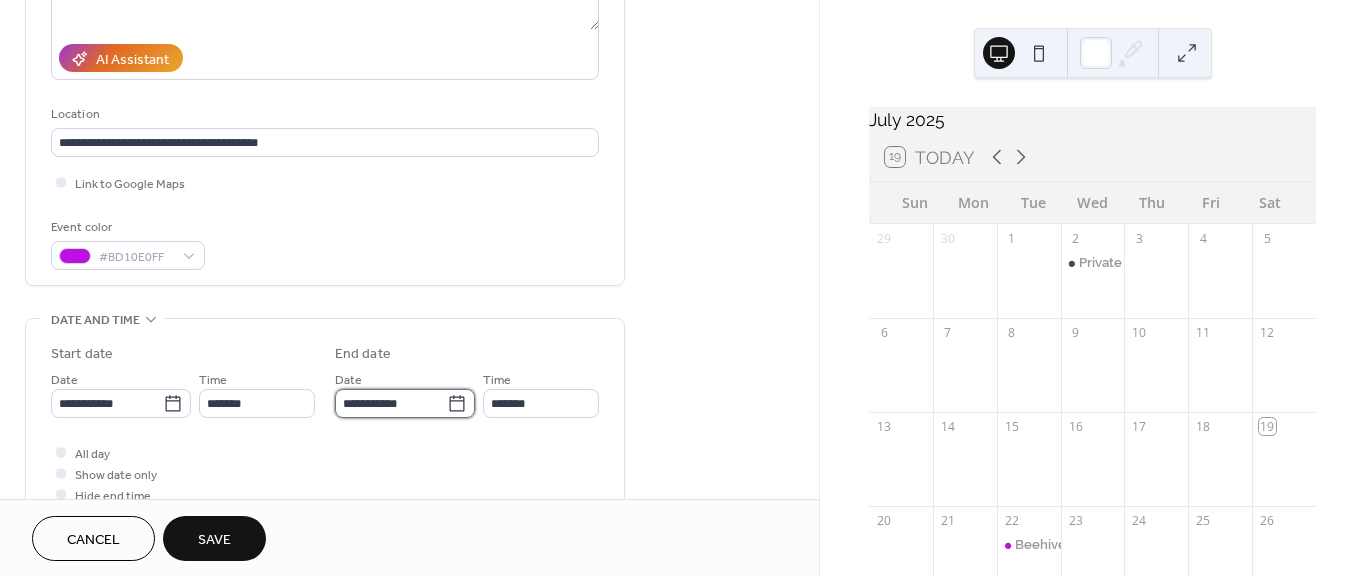 click on "**********" at bounding box center [391, 403] 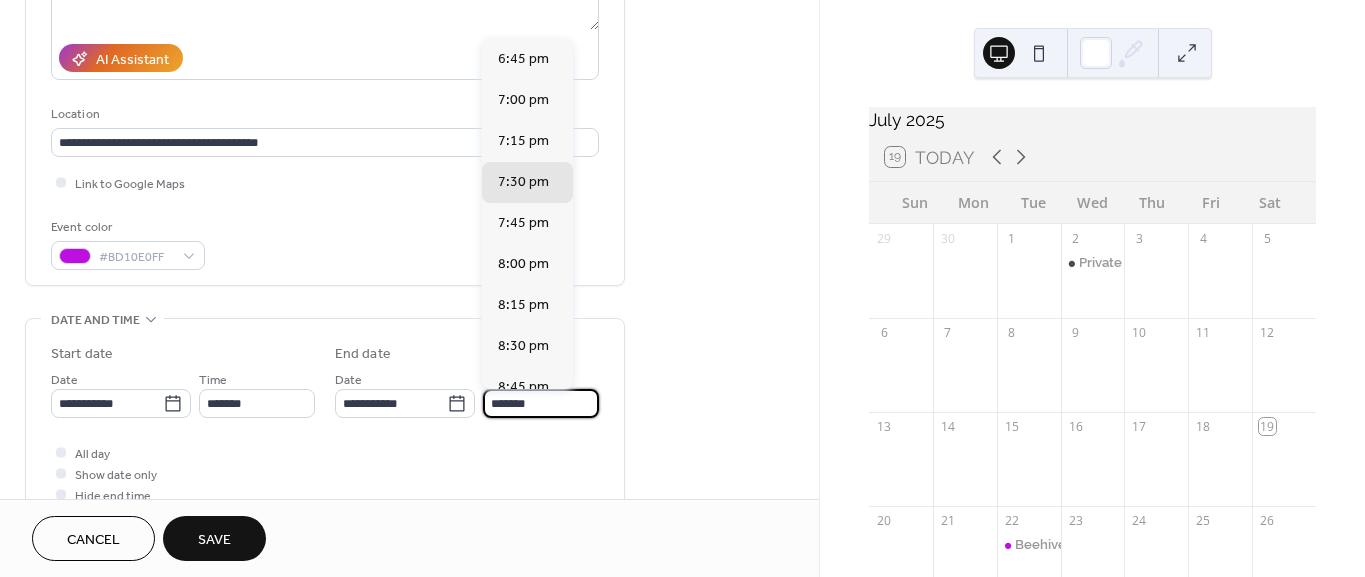 click on "*******" at bounding box center [541, 403] 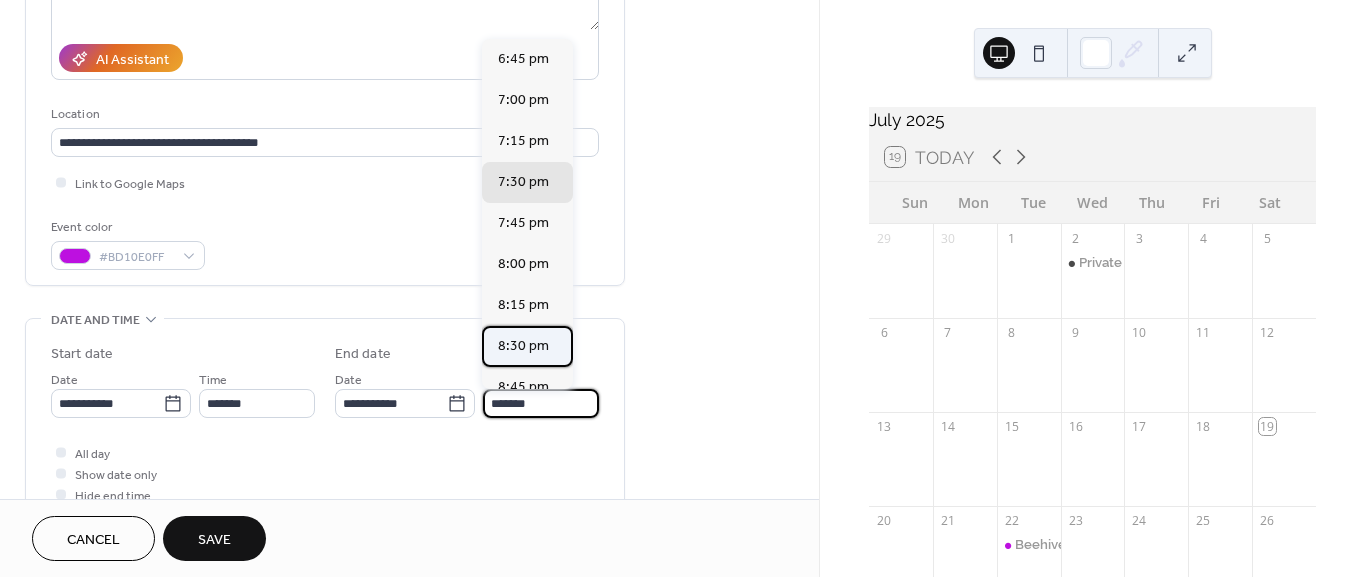 click on "8:30 pm" at bounding box center [523, 345] 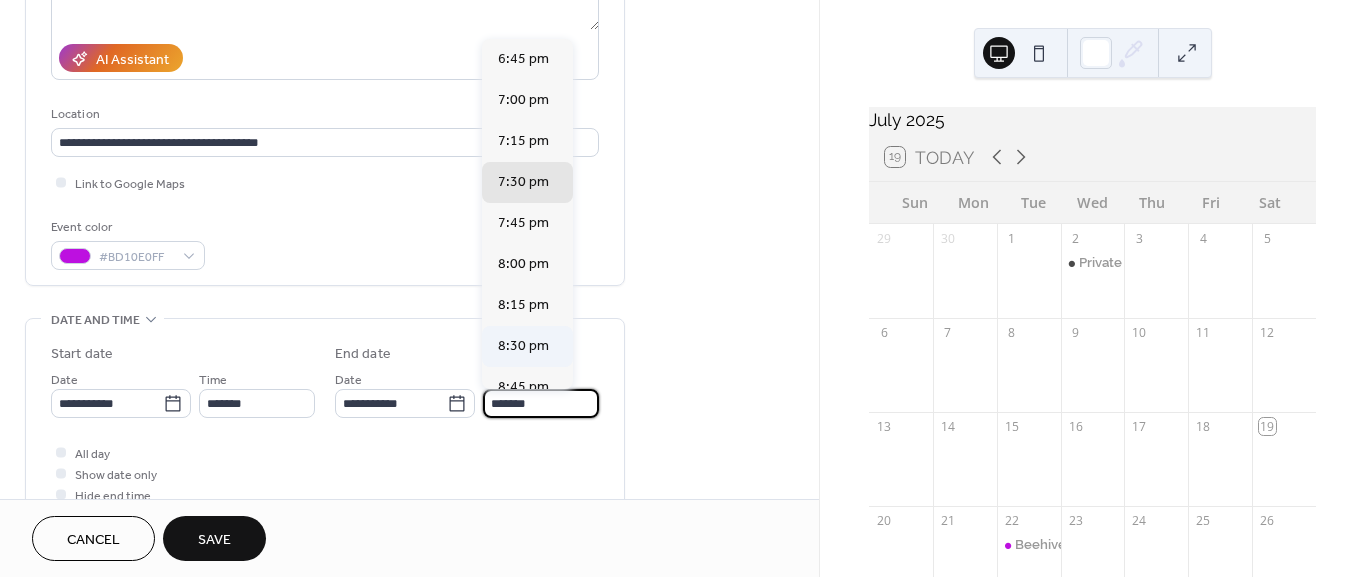 type on "*******" 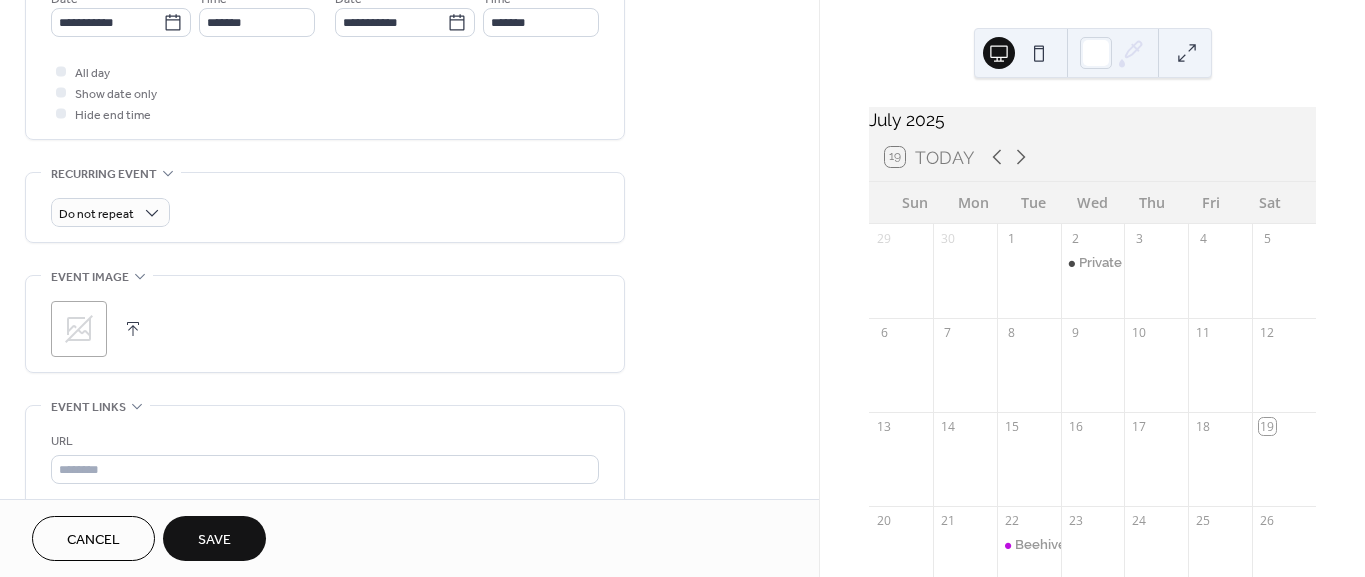 scroll, scrollTop: 888, scrollLeft: 0, axis: vertical 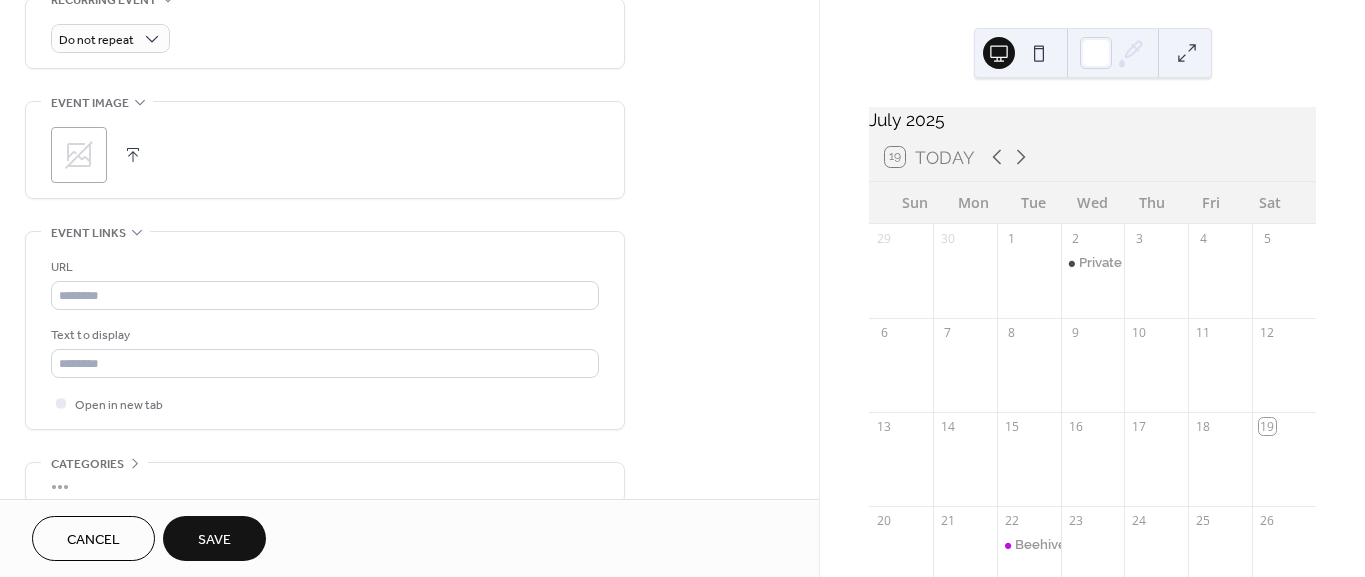 click 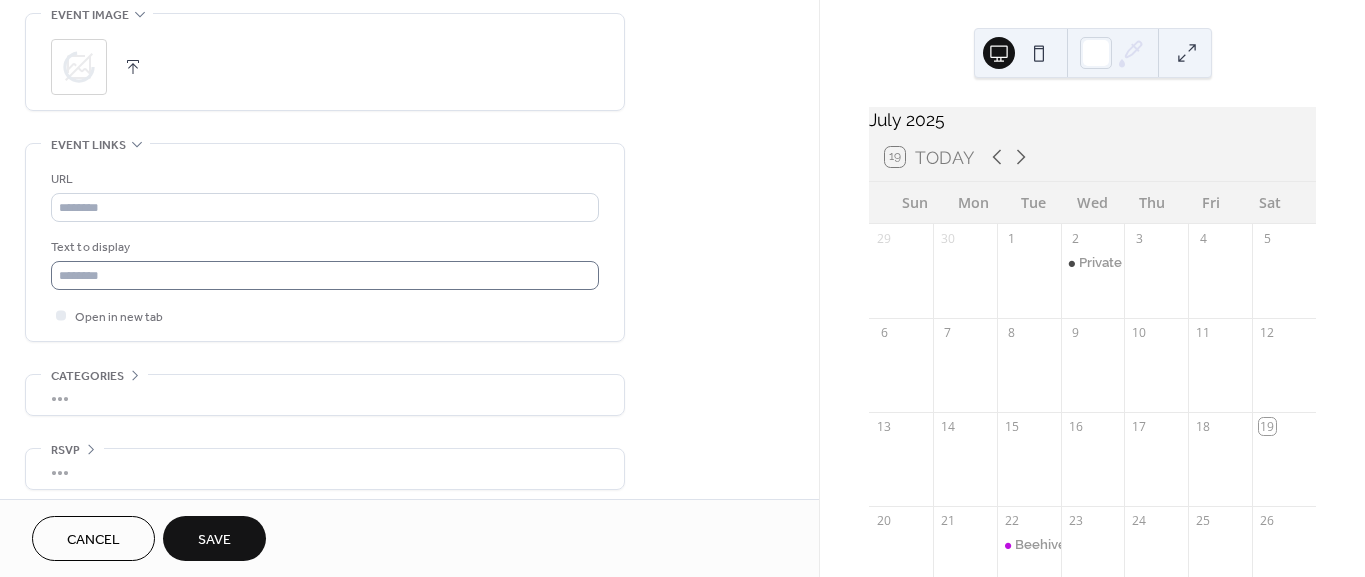 scroll, scrollTop: 987, scrollLeft: 0, axis: vertical 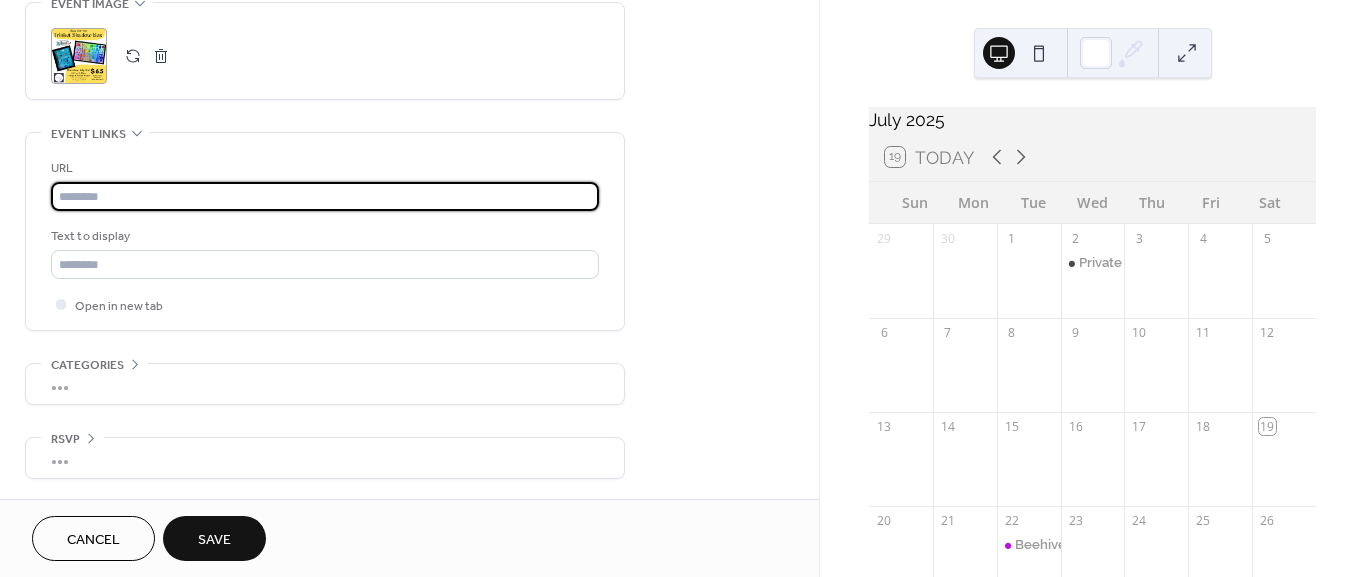 click at bounding box center [325, 196] 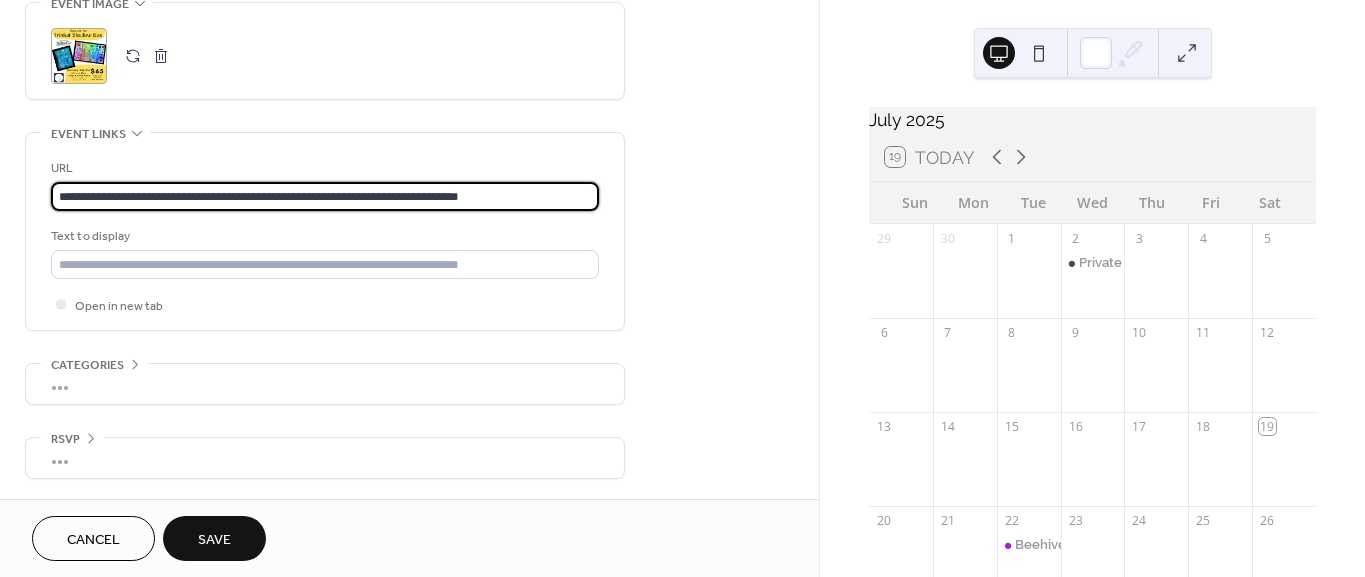 type on "**********" 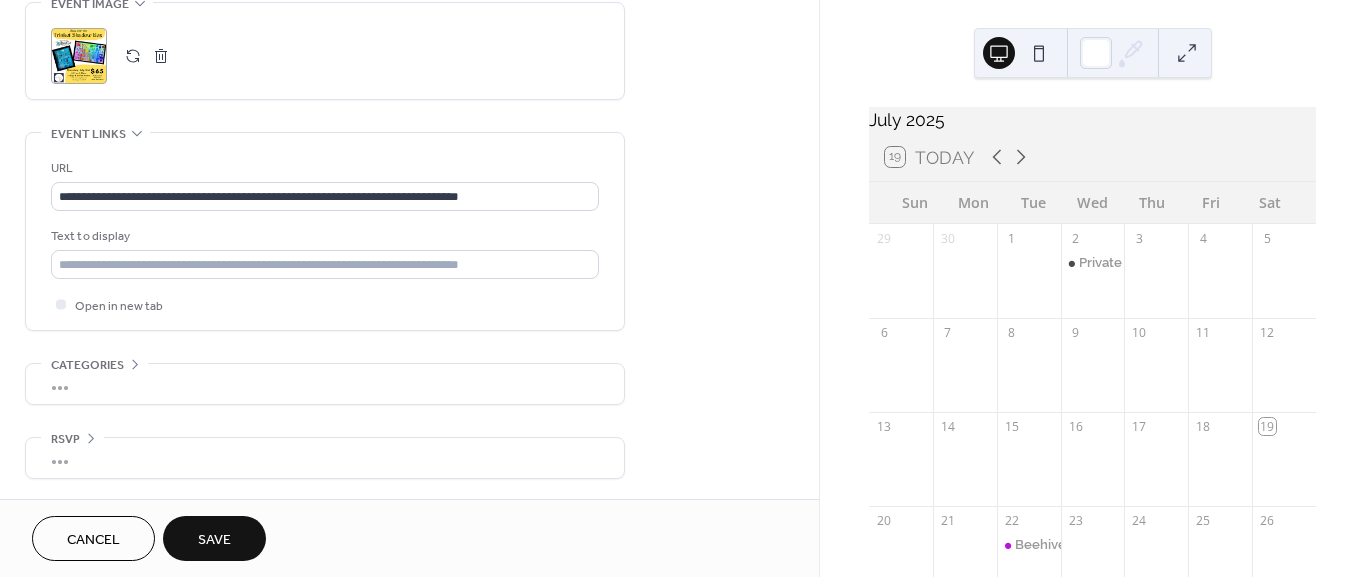click on "Save" at bounding box center (214, 538) 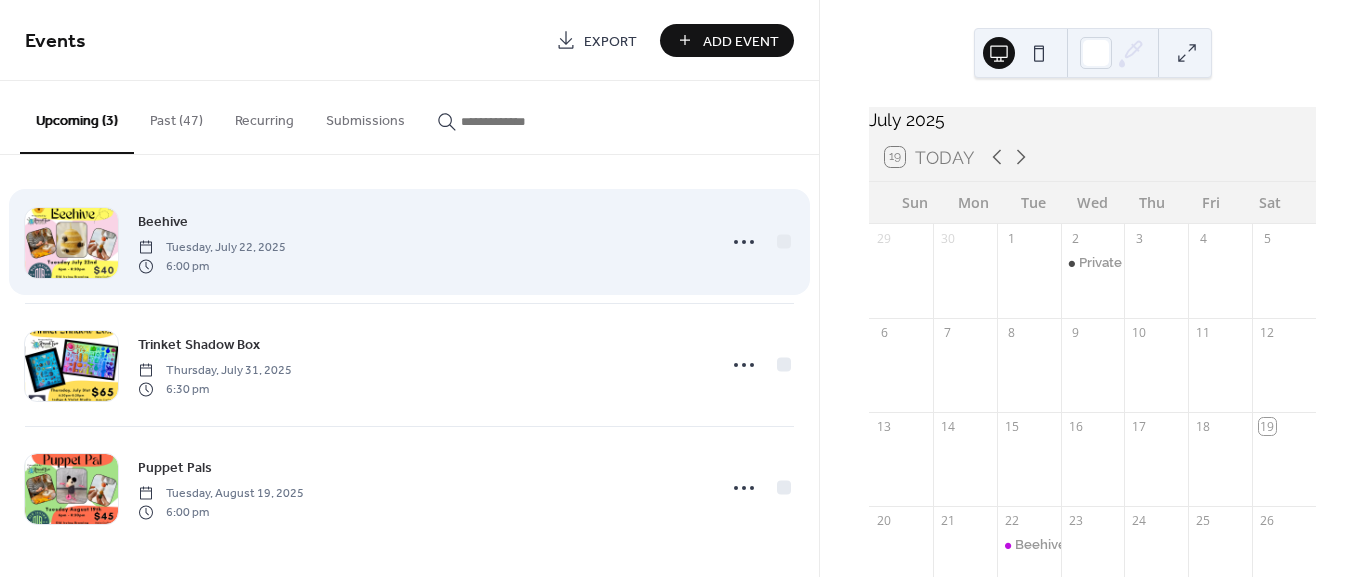 scroll, scrollTop: 0, scrollLeft: 0, axis: both 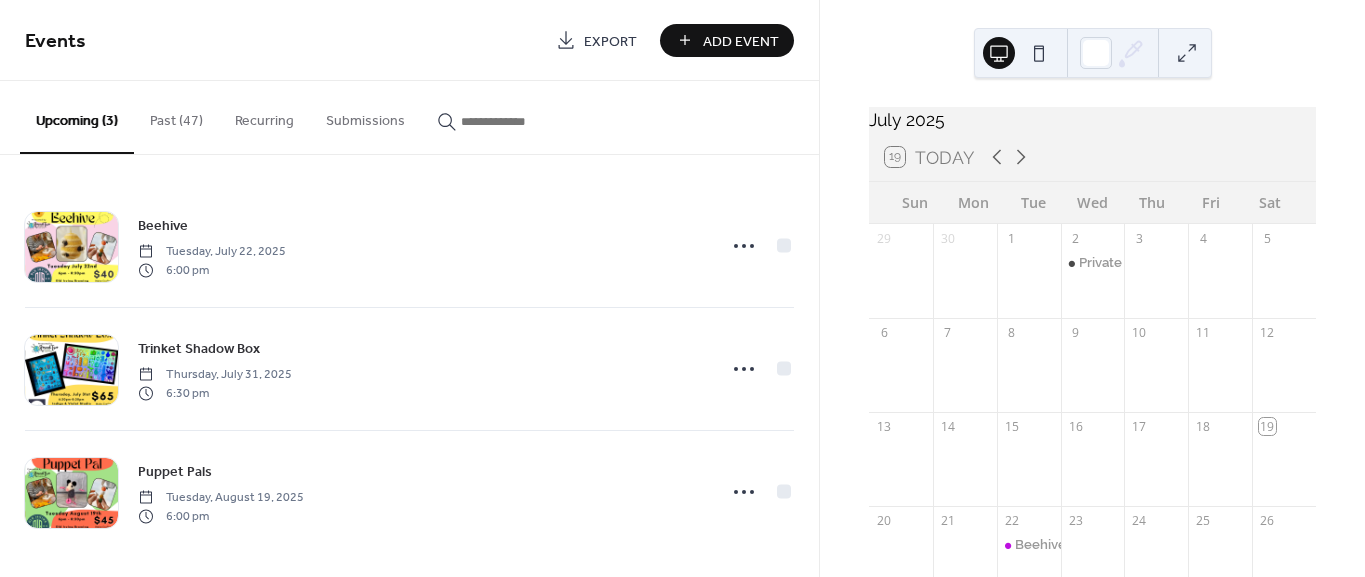 click on "Add Event" at bounding box center [741, 41] 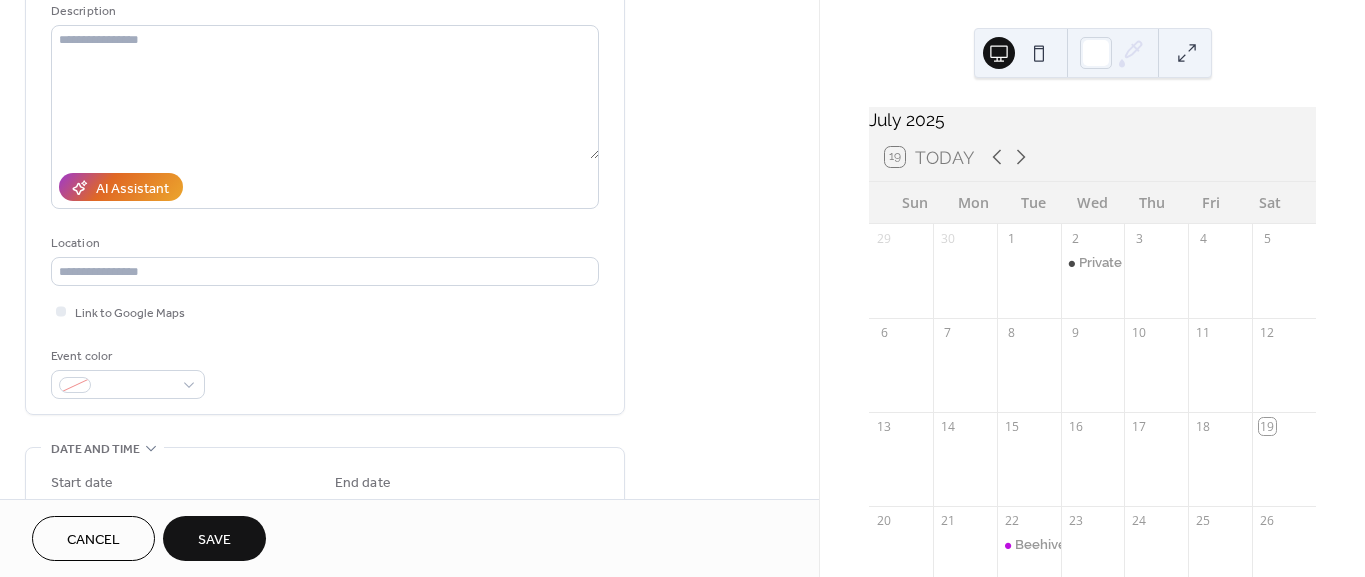 scroll, scrollTop: 222, scrollLeft: 0, axis: vertical 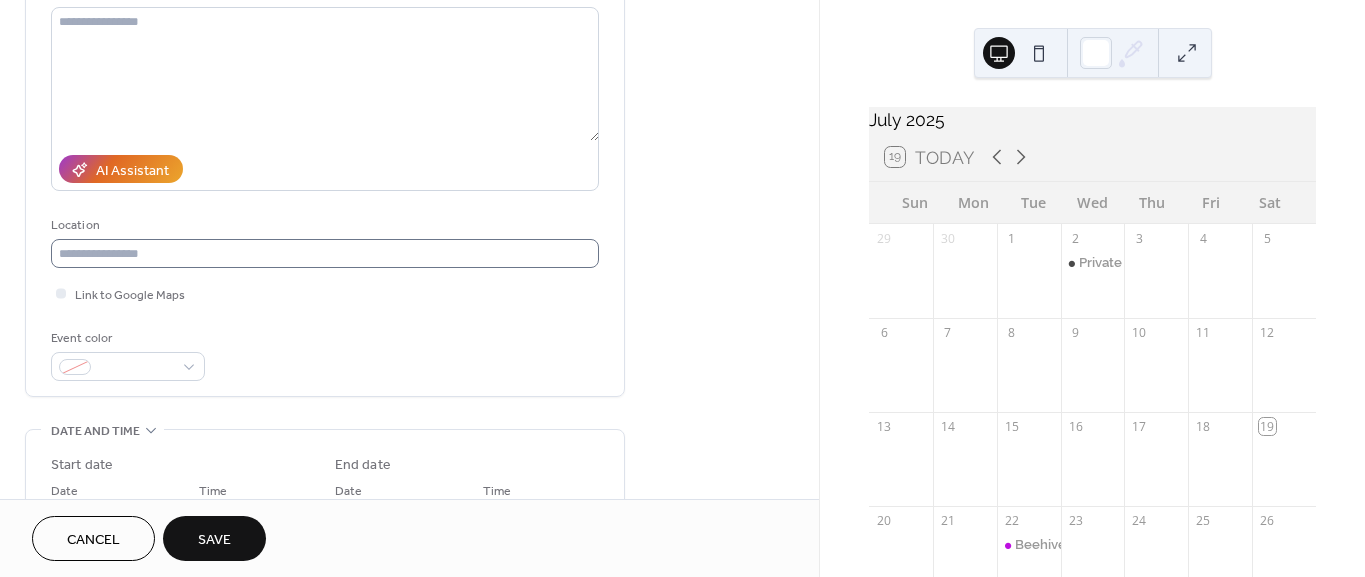 type on "**********" 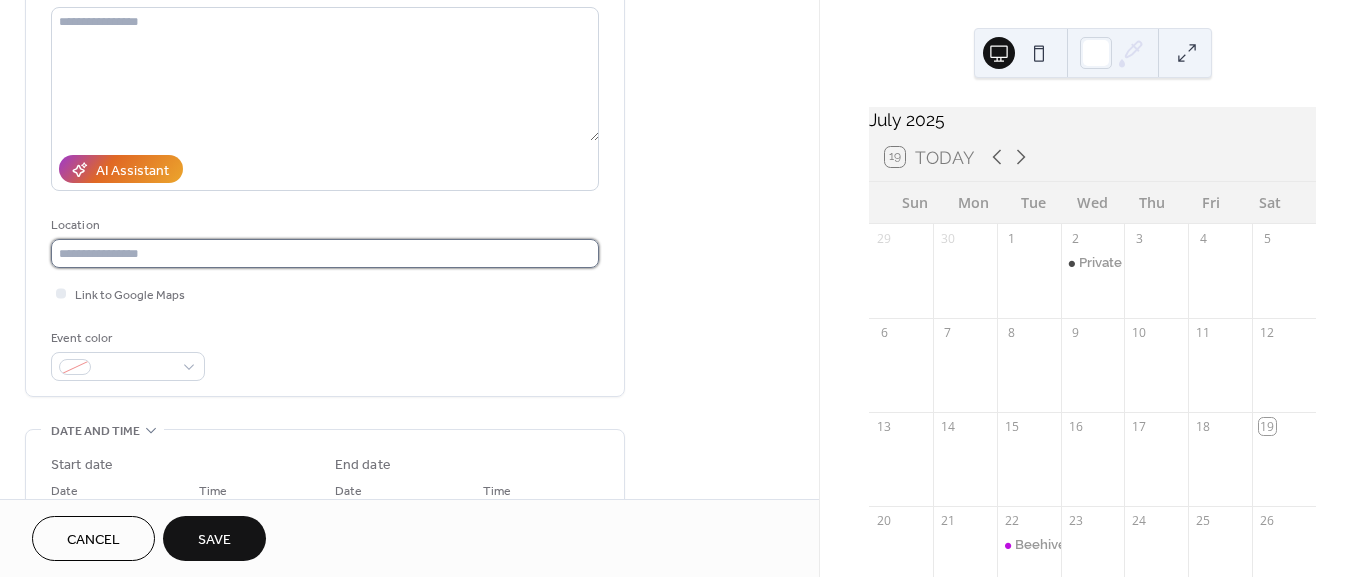 click at bounding box center [325, 253] 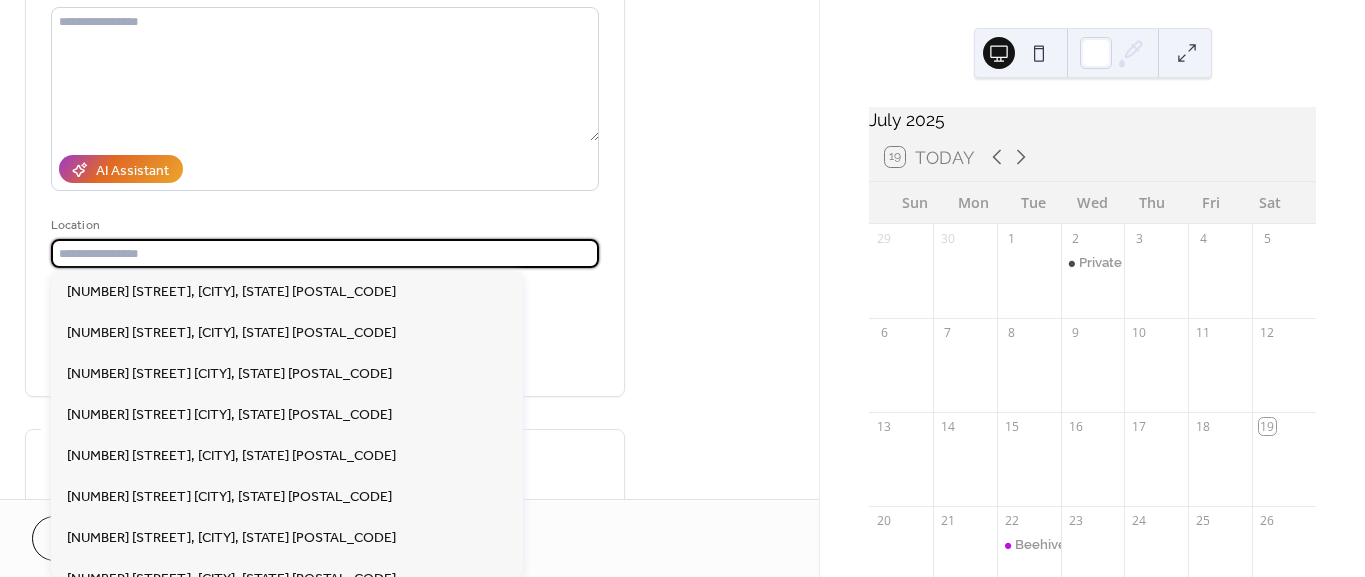 click at bounding box center [325, 253] 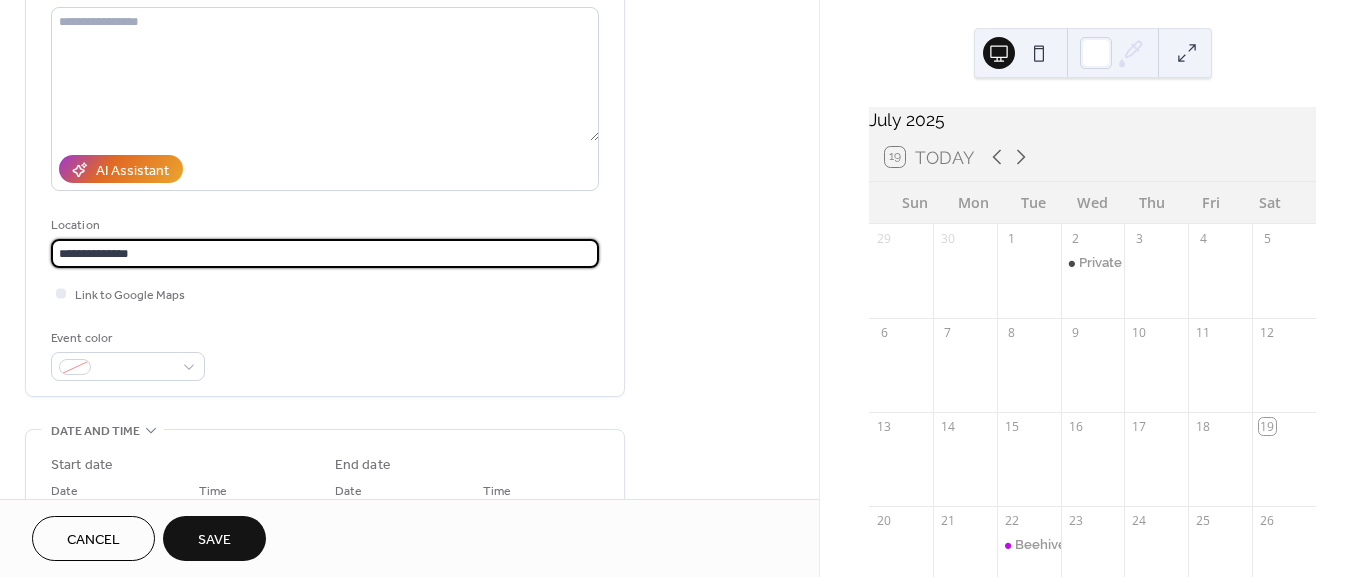 type on "**********" 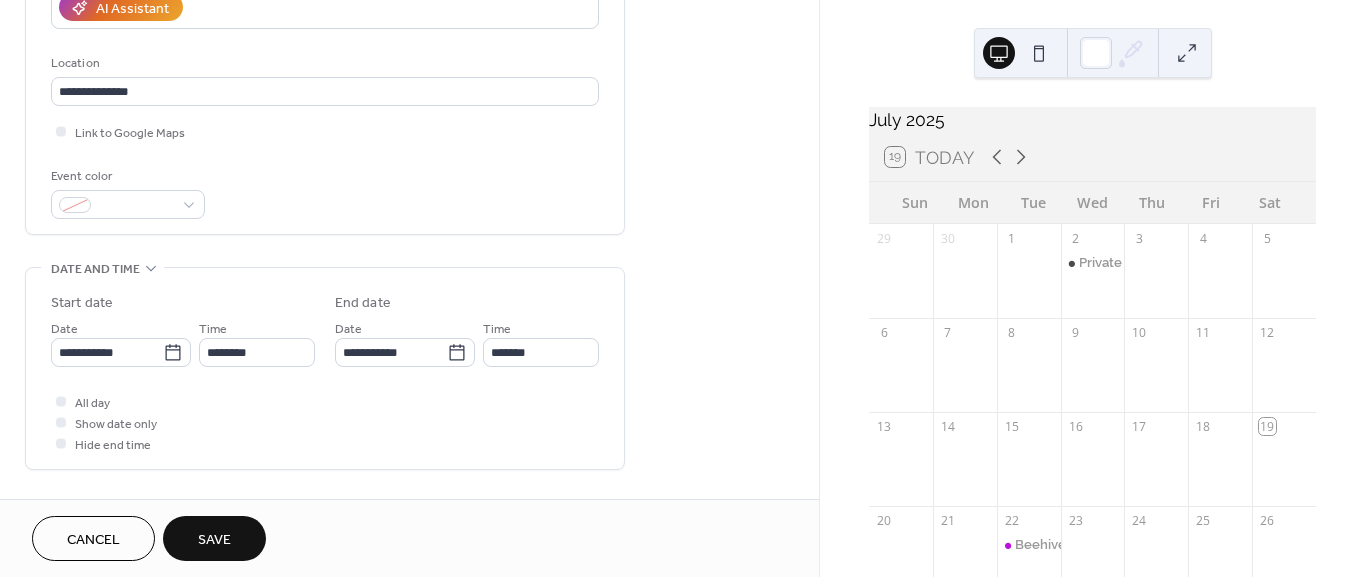 scroll, scrollTop: 444, scrollLeft: 0, axis: vertical 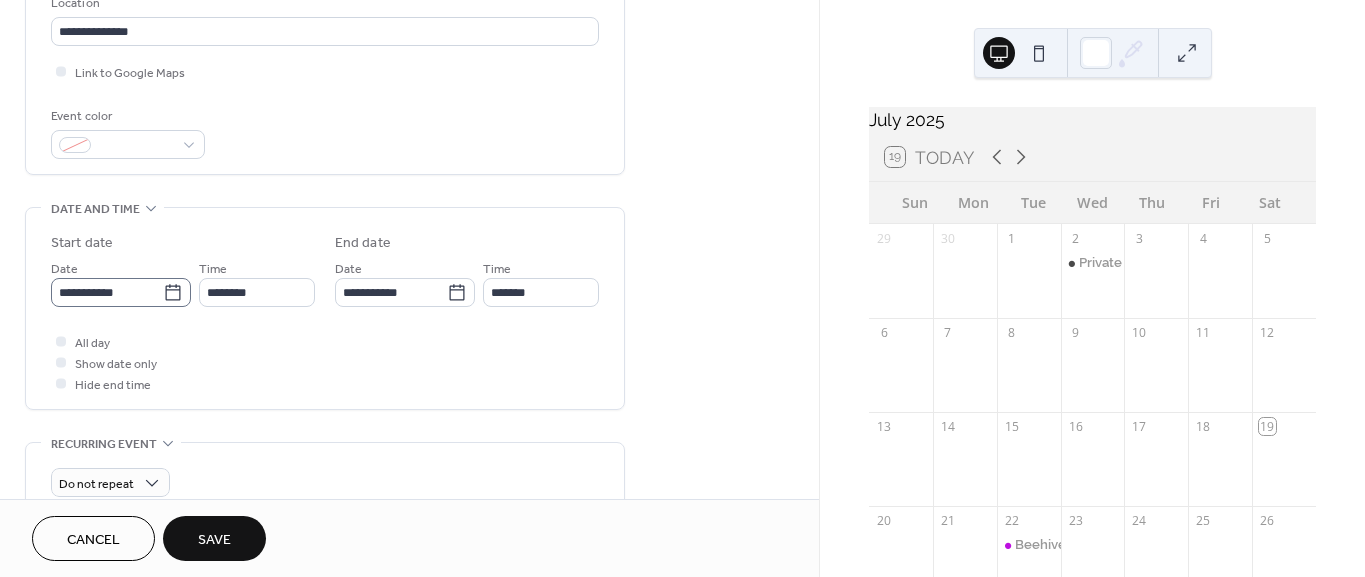 click 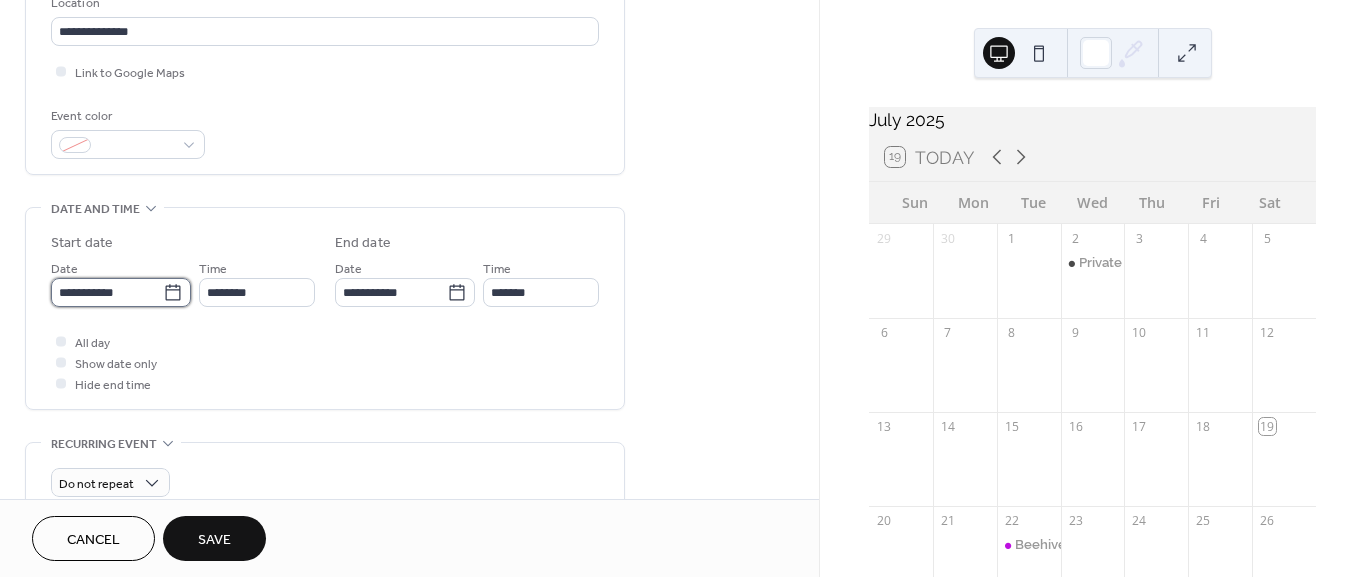 click on "**********" at bounding box center (107, 292) 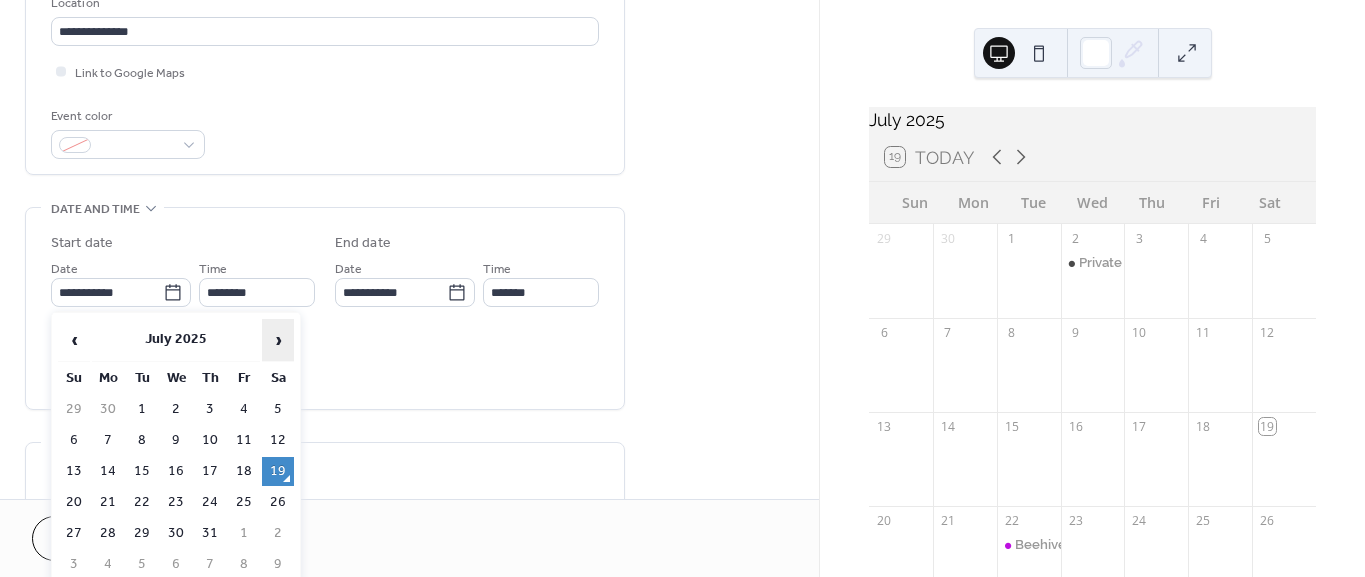click on "›" at bounding box center (278, 340) 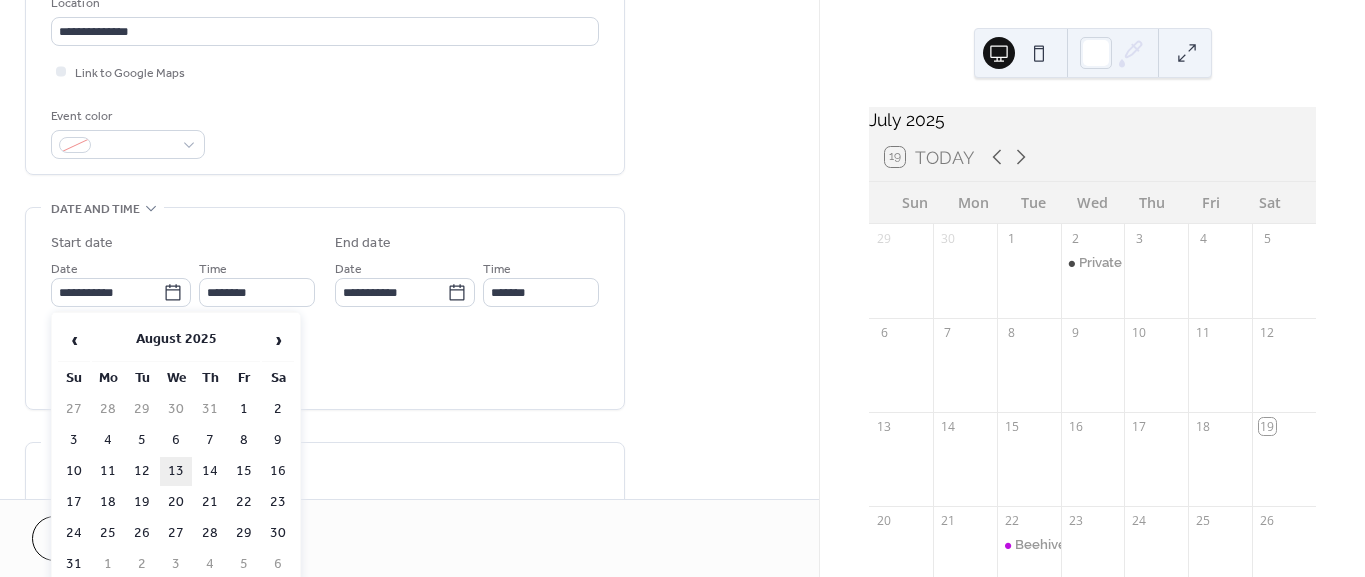click on "13" at bounding box center (176, 471) 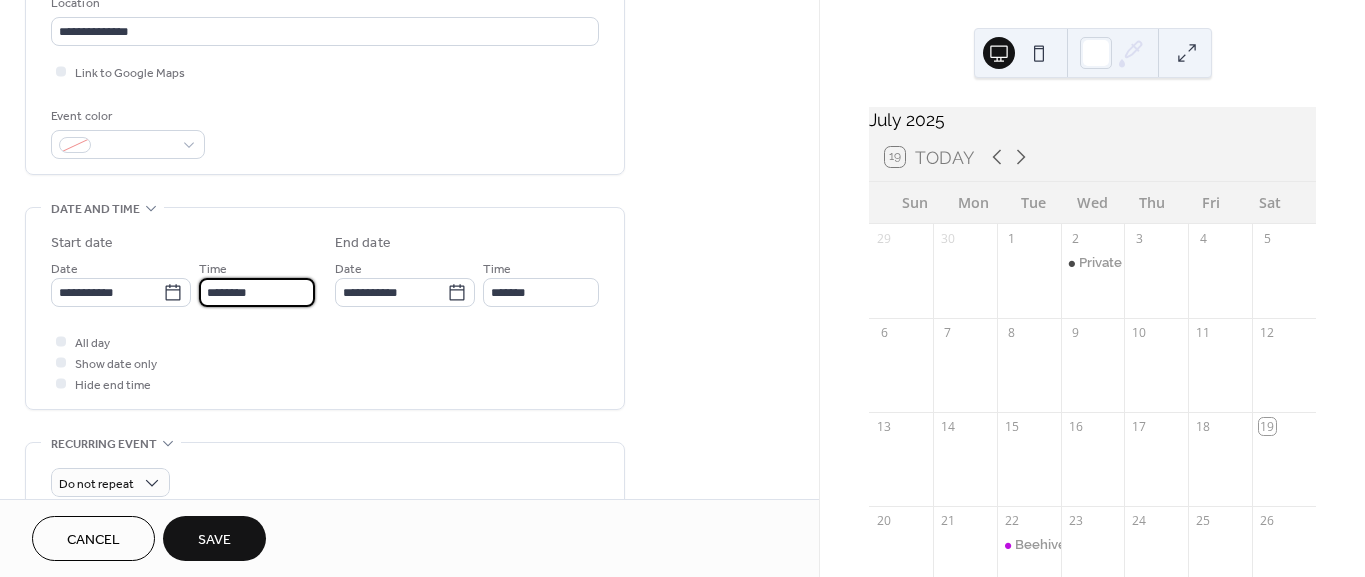 click on "********" at bounding box center (257, 292) 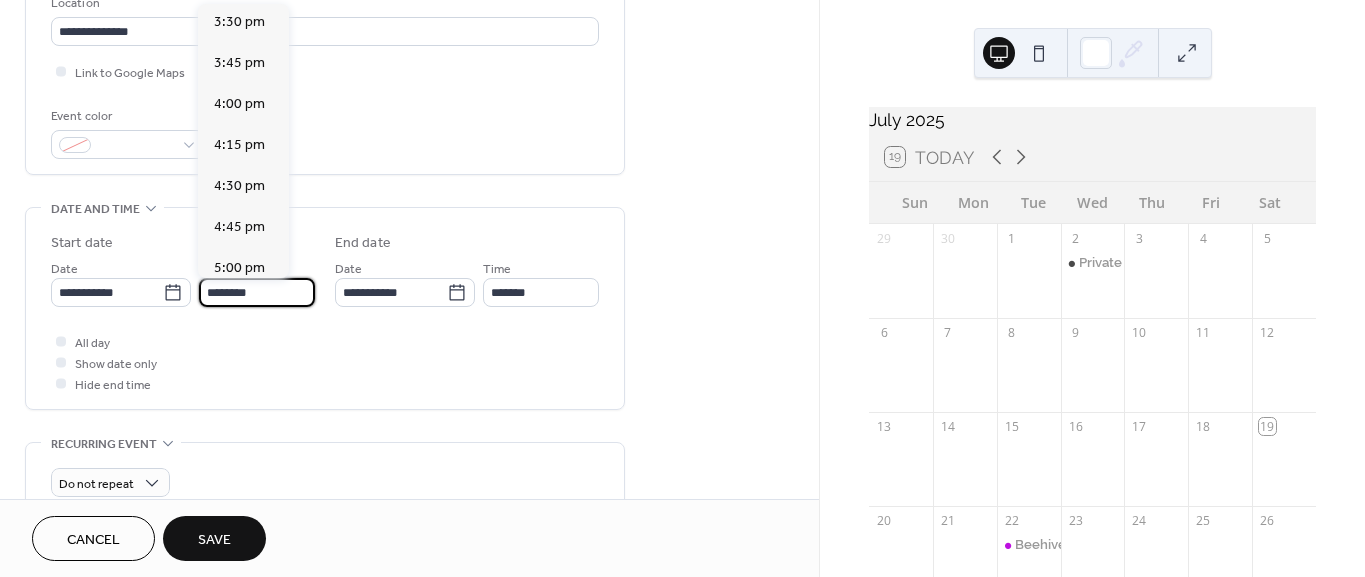 scroll, scrollTop: 2988, scrollLeft: 0, axis: vertical 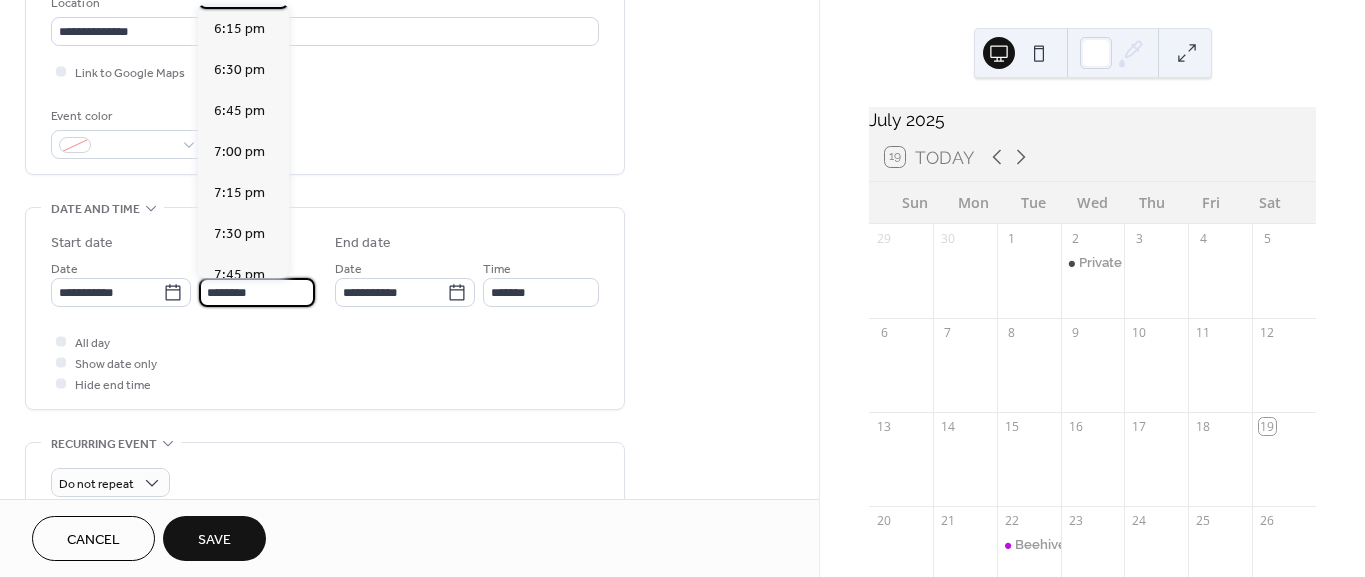 click on "6:00 pm" at bounding box center (239, -12) 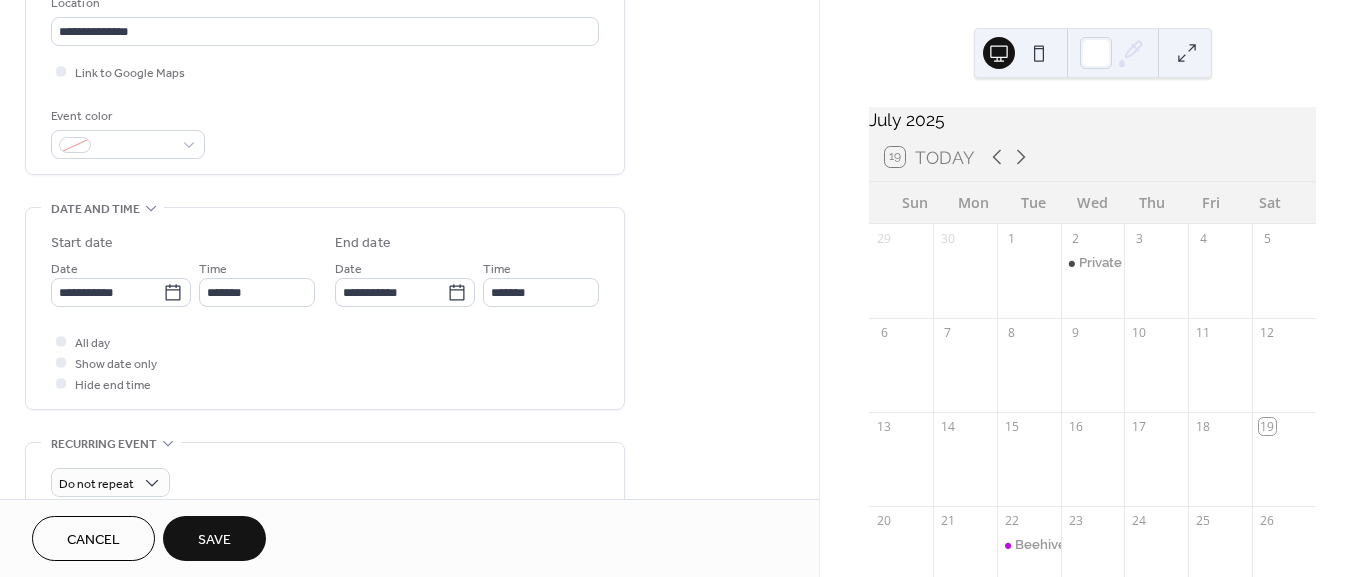 type on "*******" 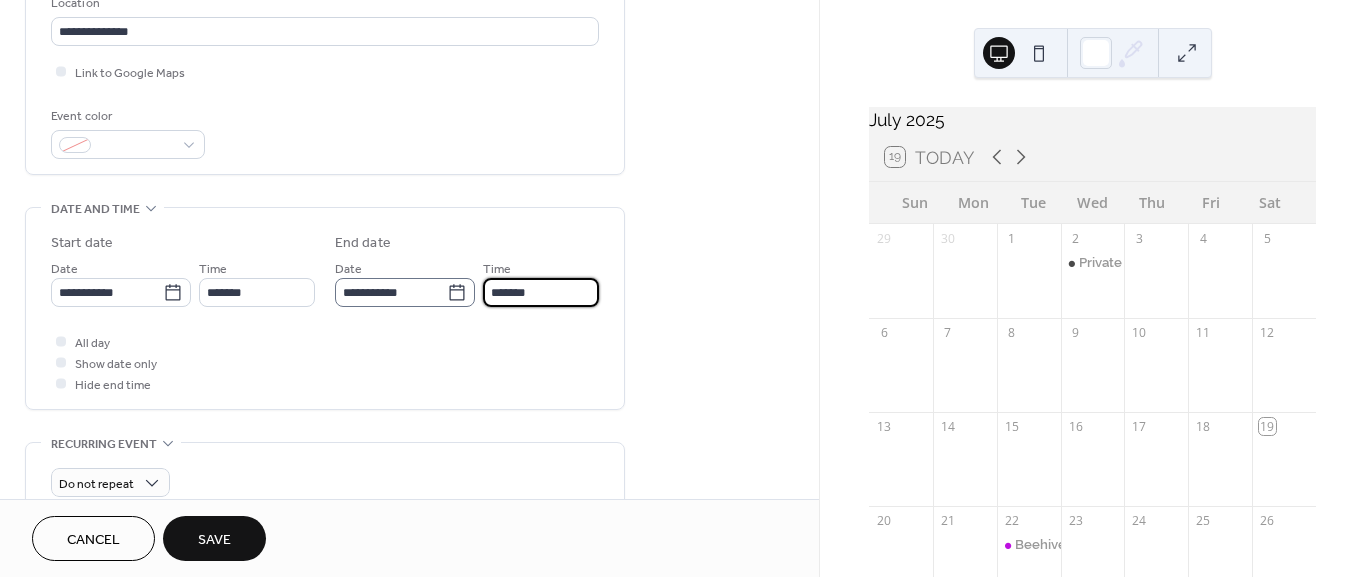 click on "*******" at bounding box center [541, 292] 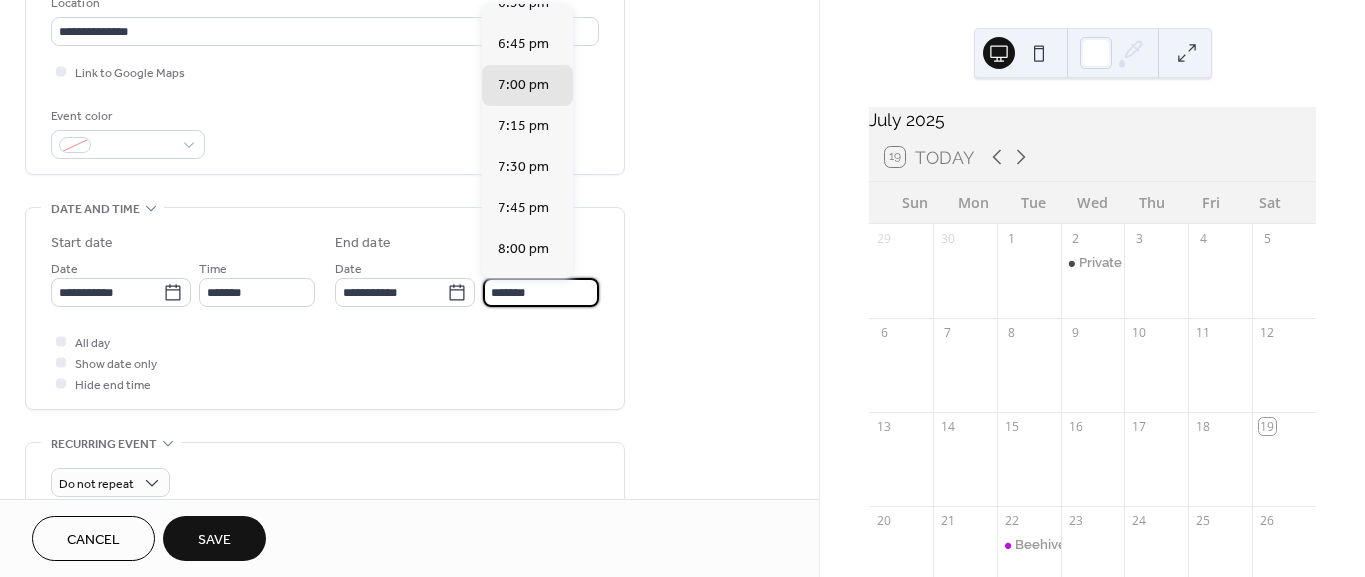 scroll, scrollTop: 111, scrollLeft: 0, axis: vertical 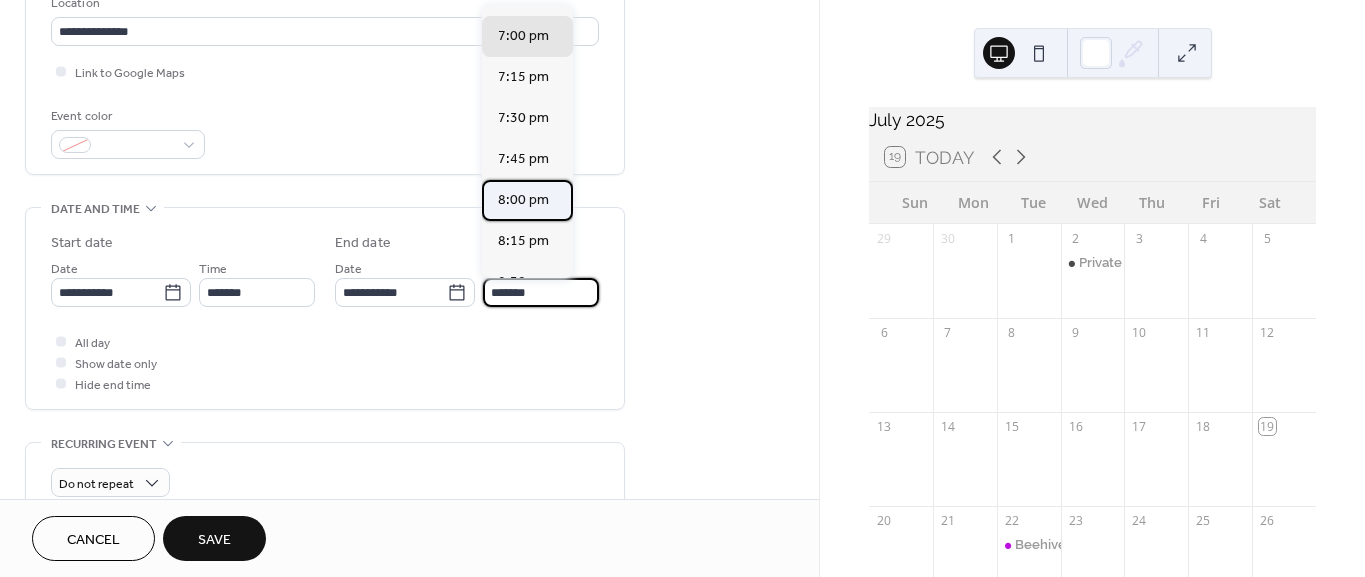 click on "8:00 pm" at bounding box center [523, 200] 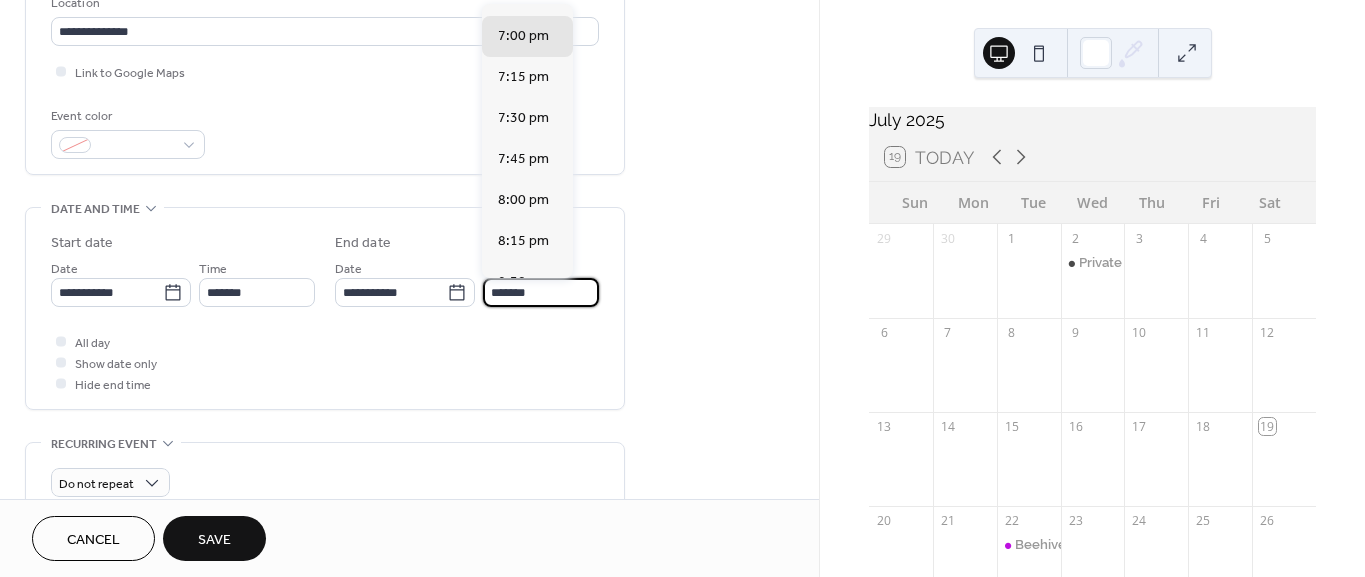 type on "*******" 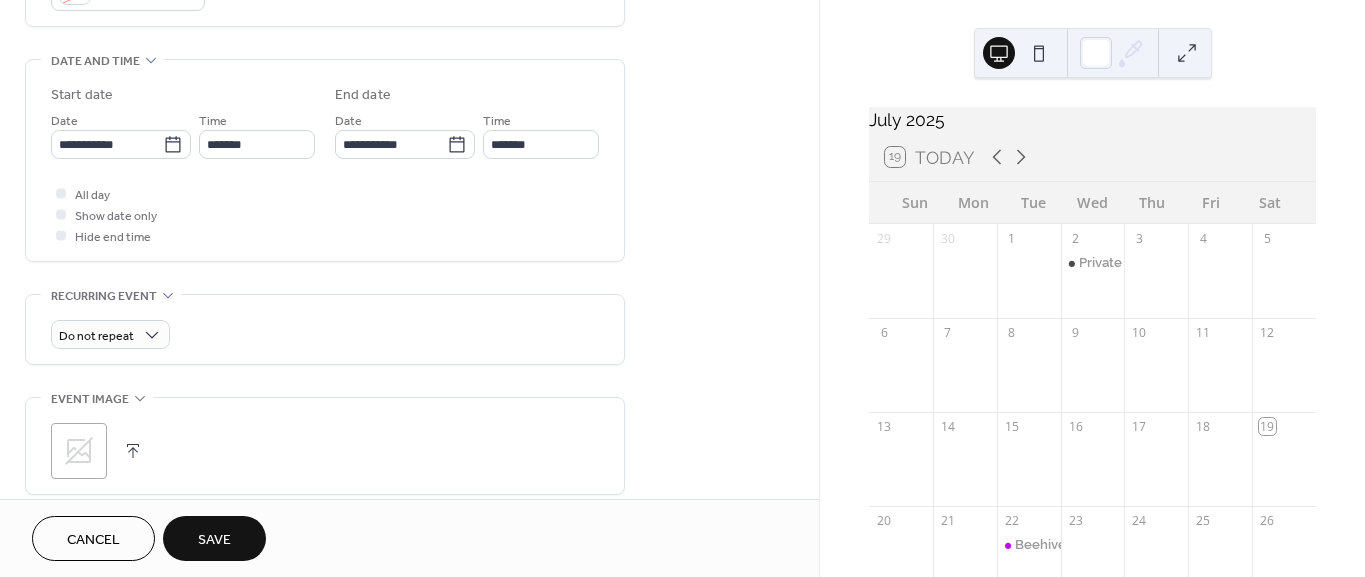 scroll, scrollTop: 666, scrollLeft: 0, axis: vertical 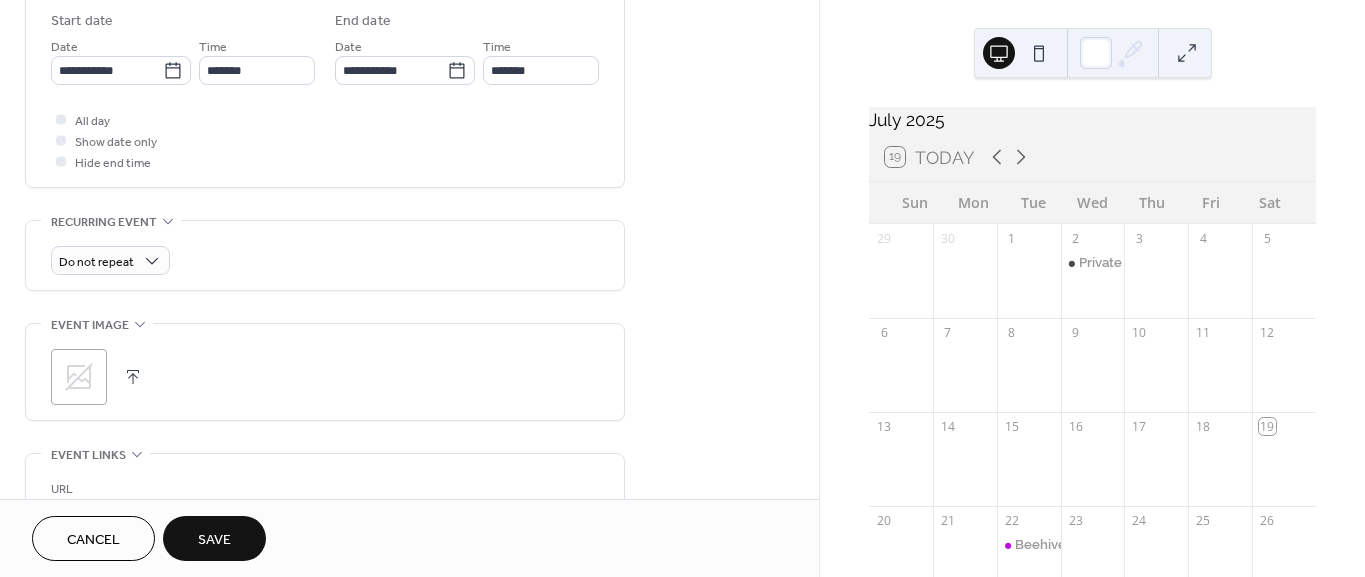 click on ";" at bounding box center (325, 372) 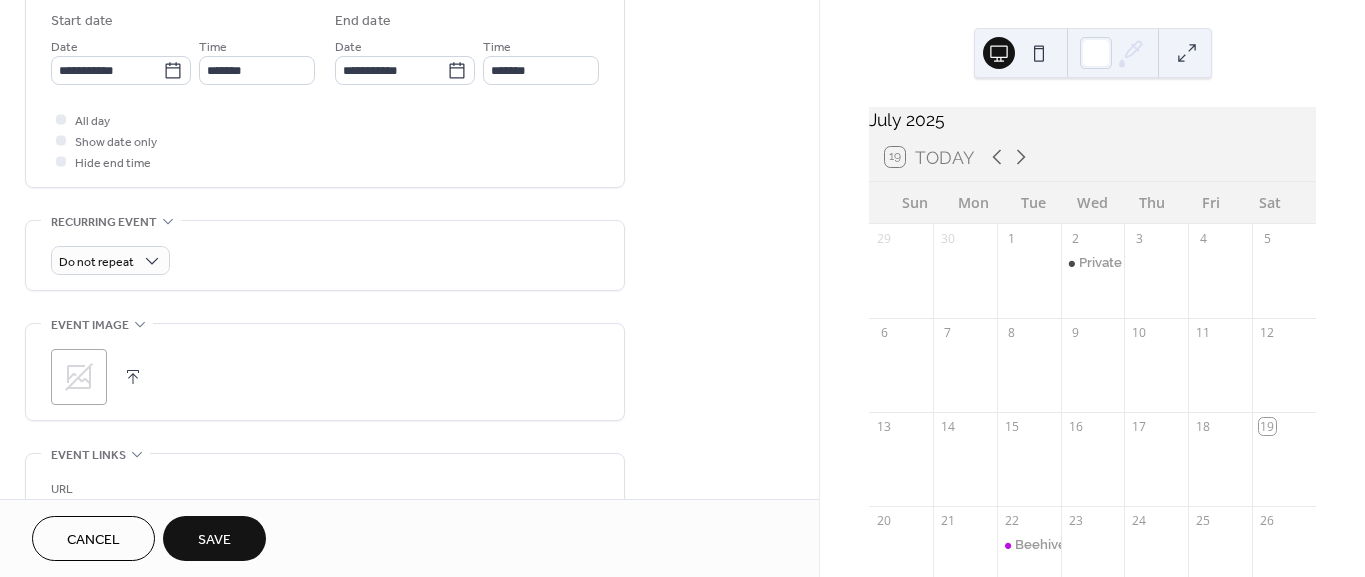 click 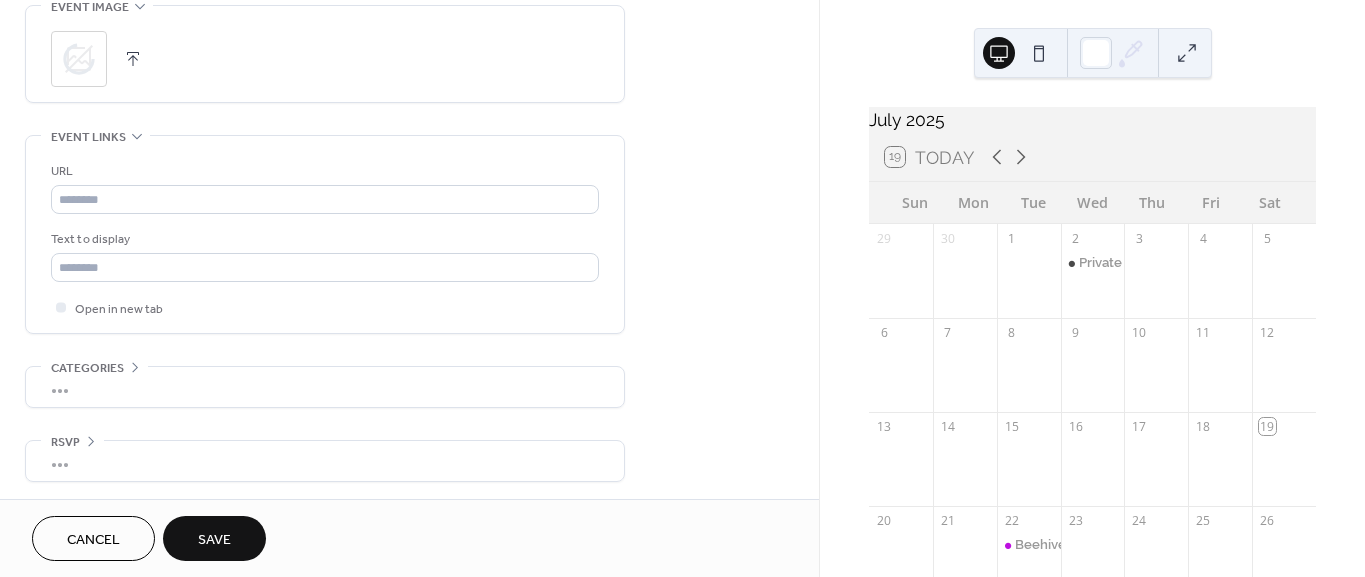 scroll, scrollTop: 987, scrollLeft: 0, axis: vertical 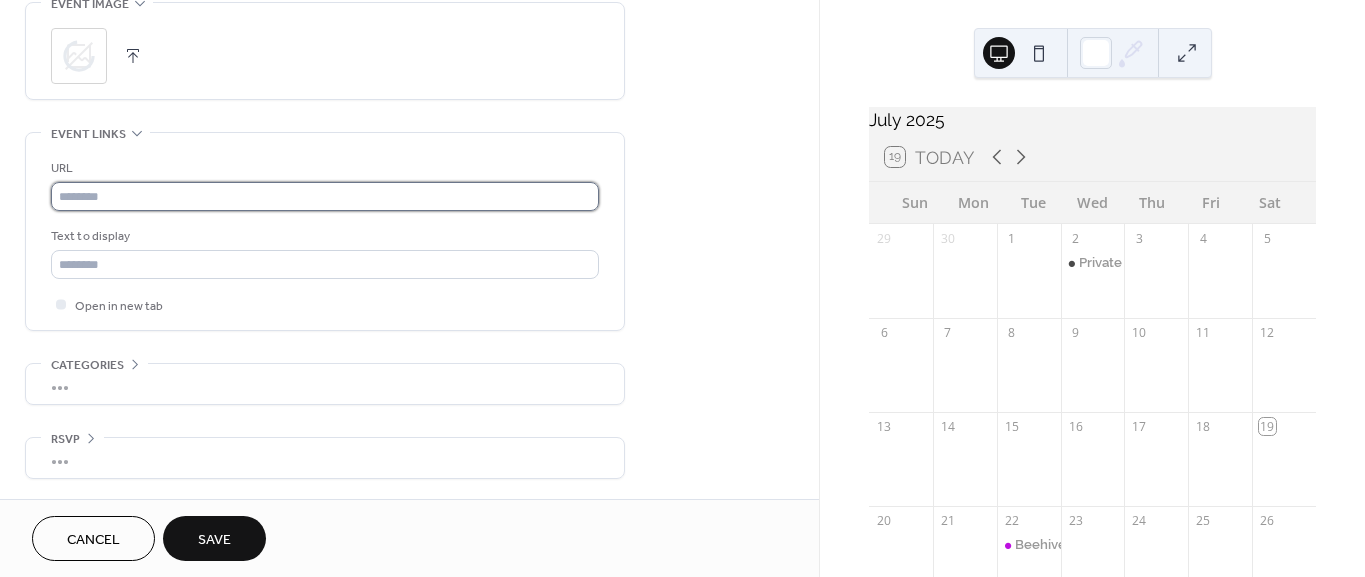 click at bounding box center (325, 196) 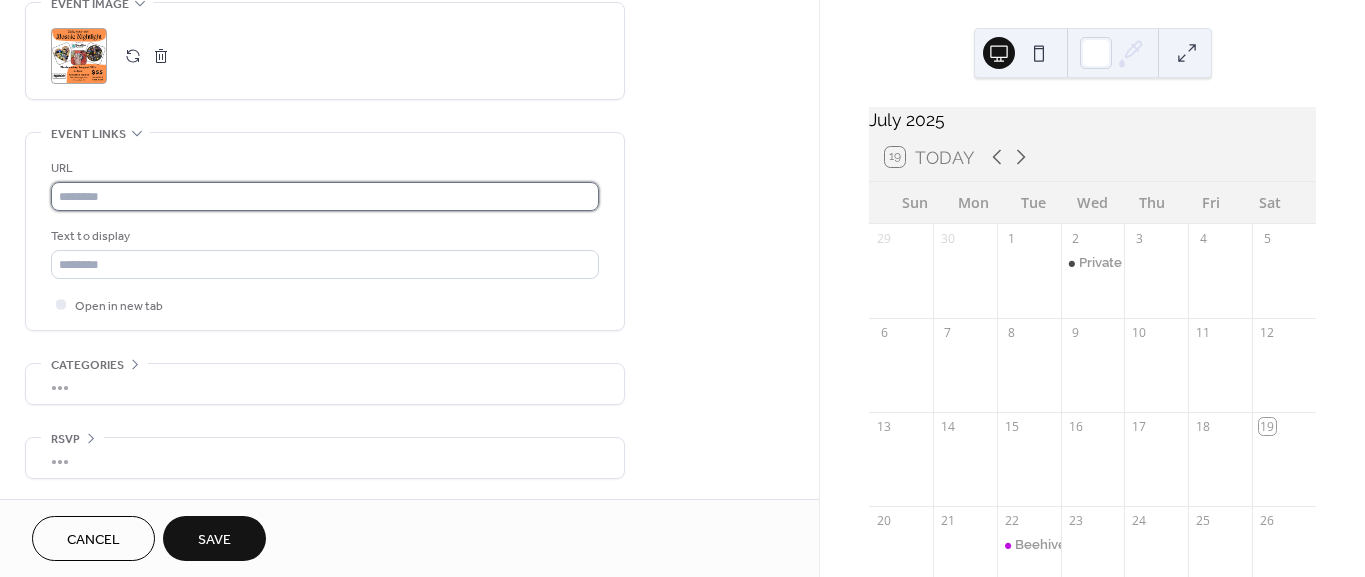 click at bounding box center [325, 196] 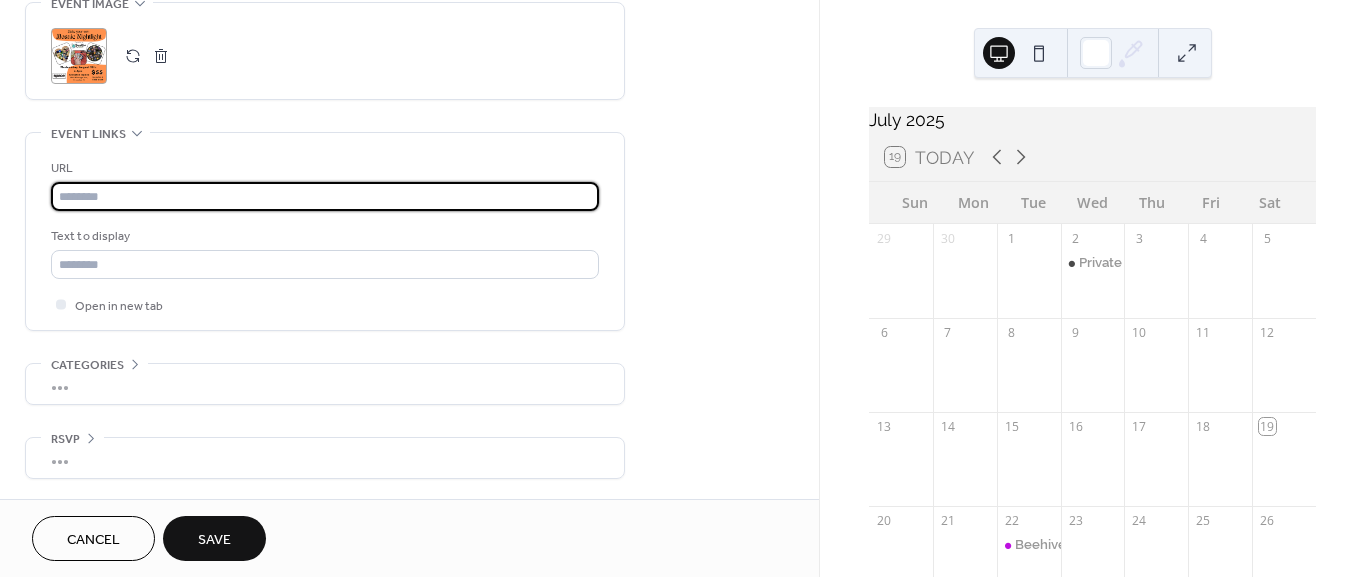 paste on "**********" 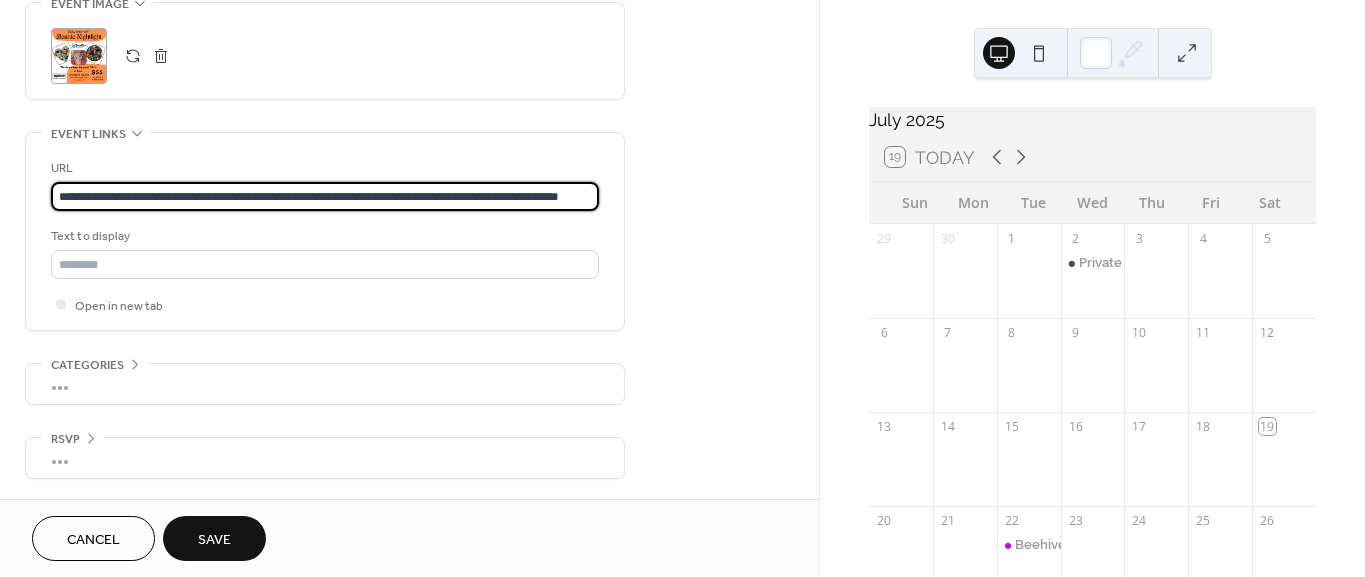 scroll, scrollTop: 0, scrollLeft: 48, axis: horizontal 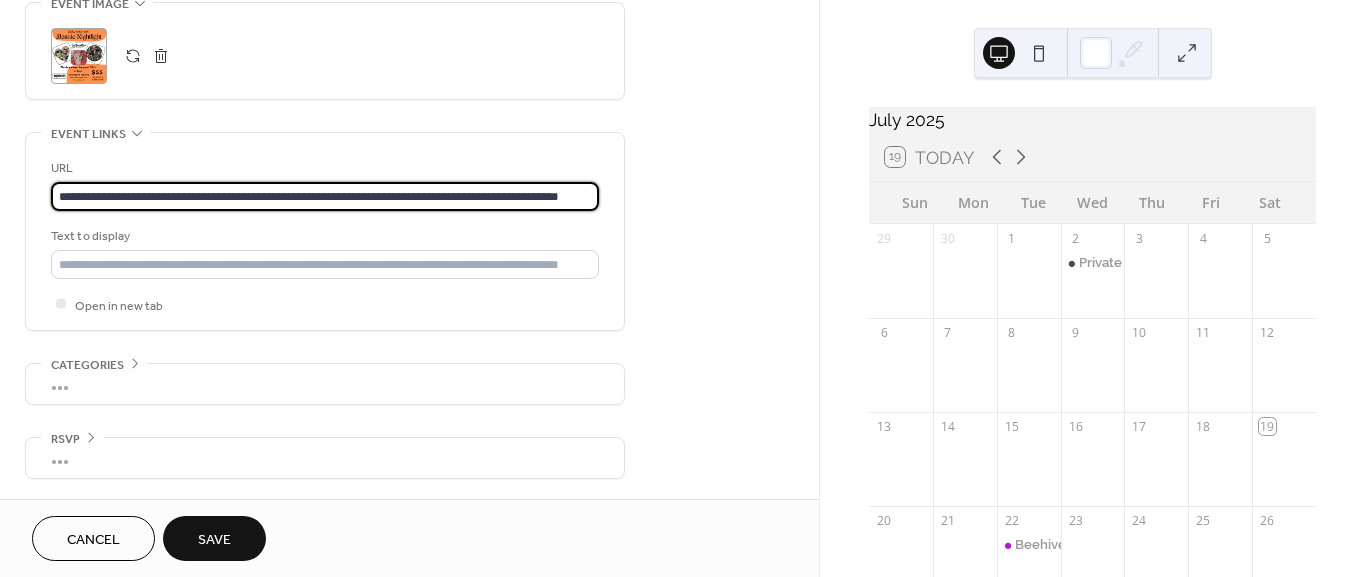 type on "**********" 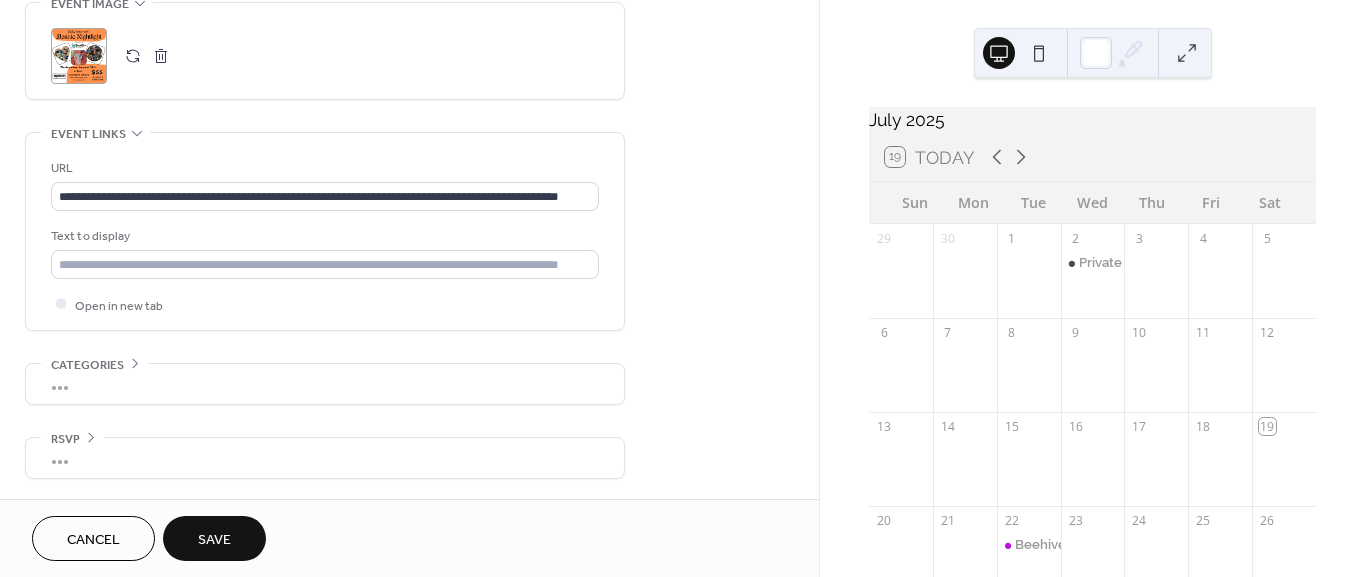 click on "Save" at bounding box center (214, 540) 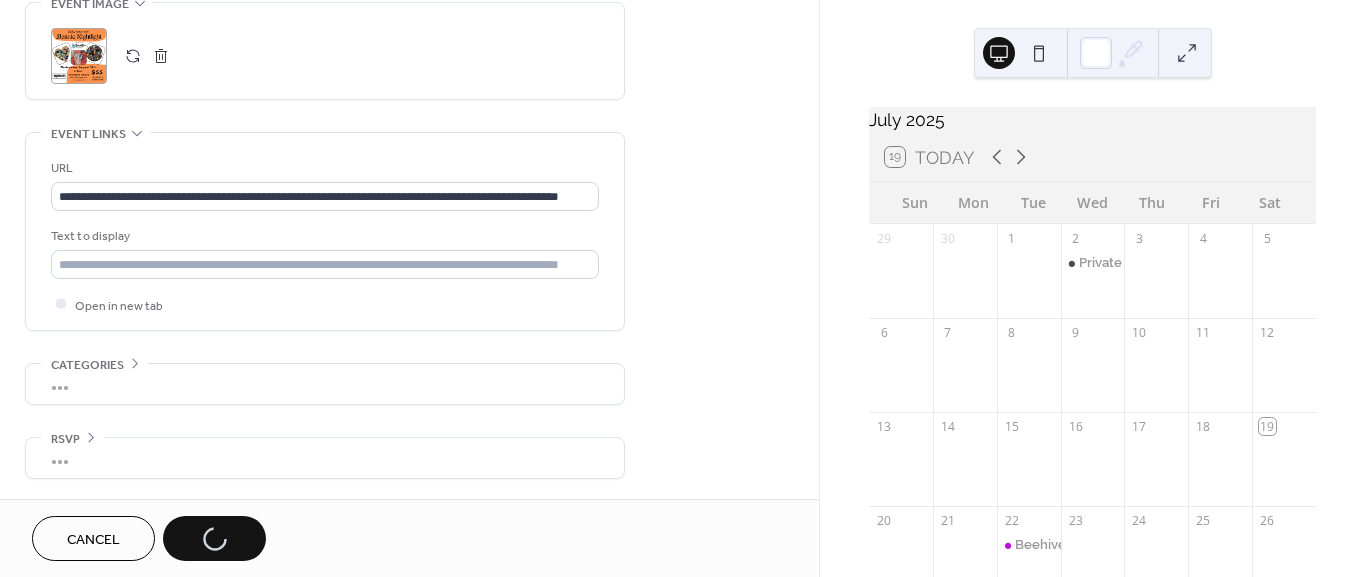 scroll, scrollTop: 0, scrollLeft: 0, axis: both 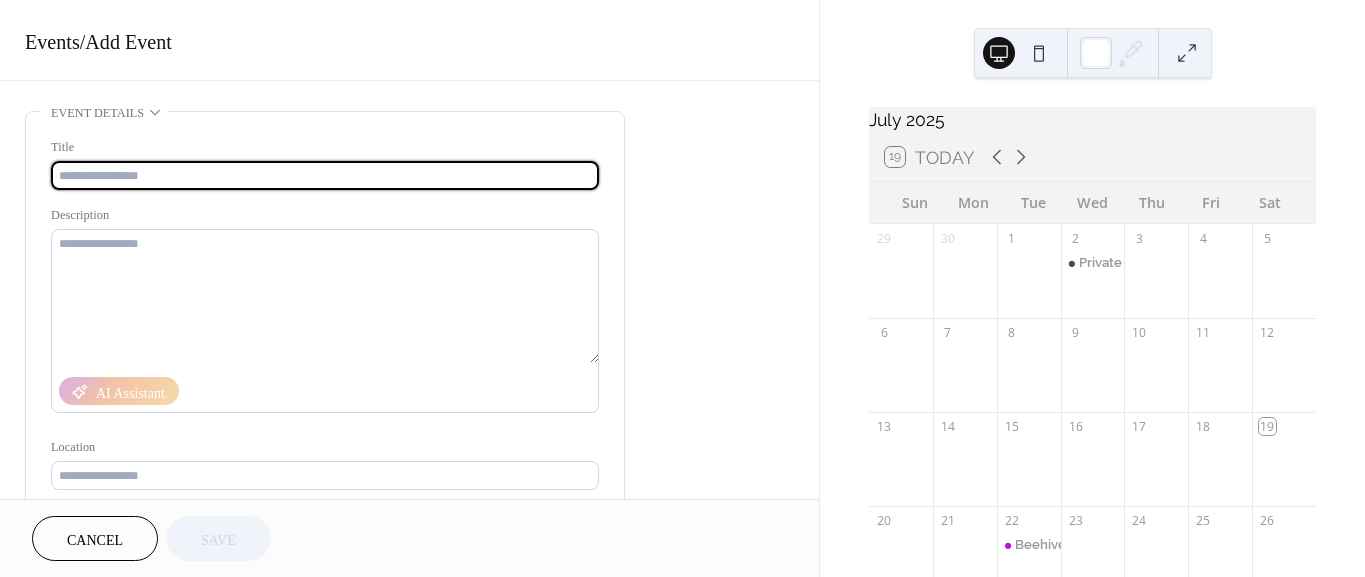 click at bounding box center [325, 175] 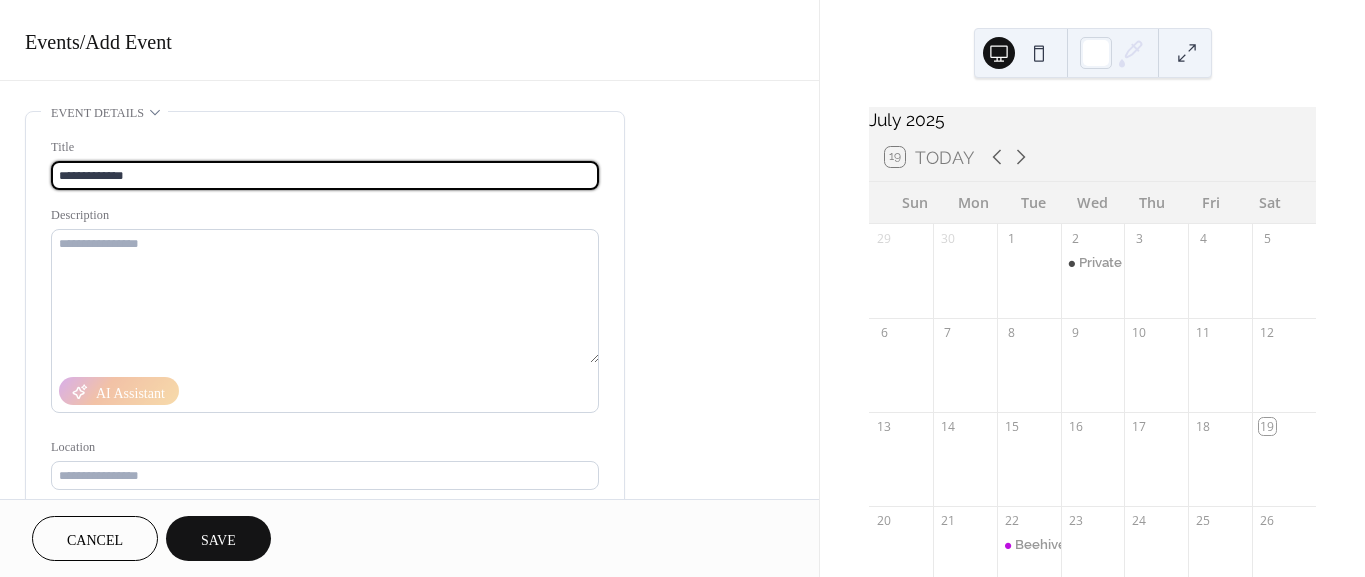 click on "Description" at bounding box center [323, 215] 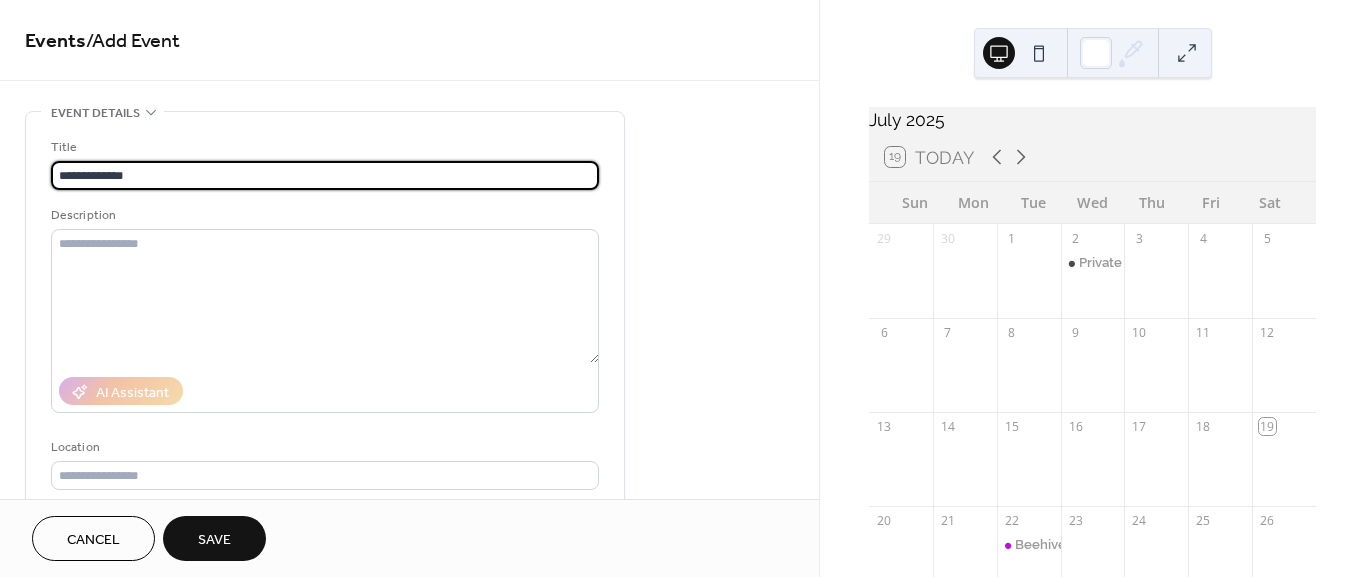 click on "**********" at bounding box center (325, 175) 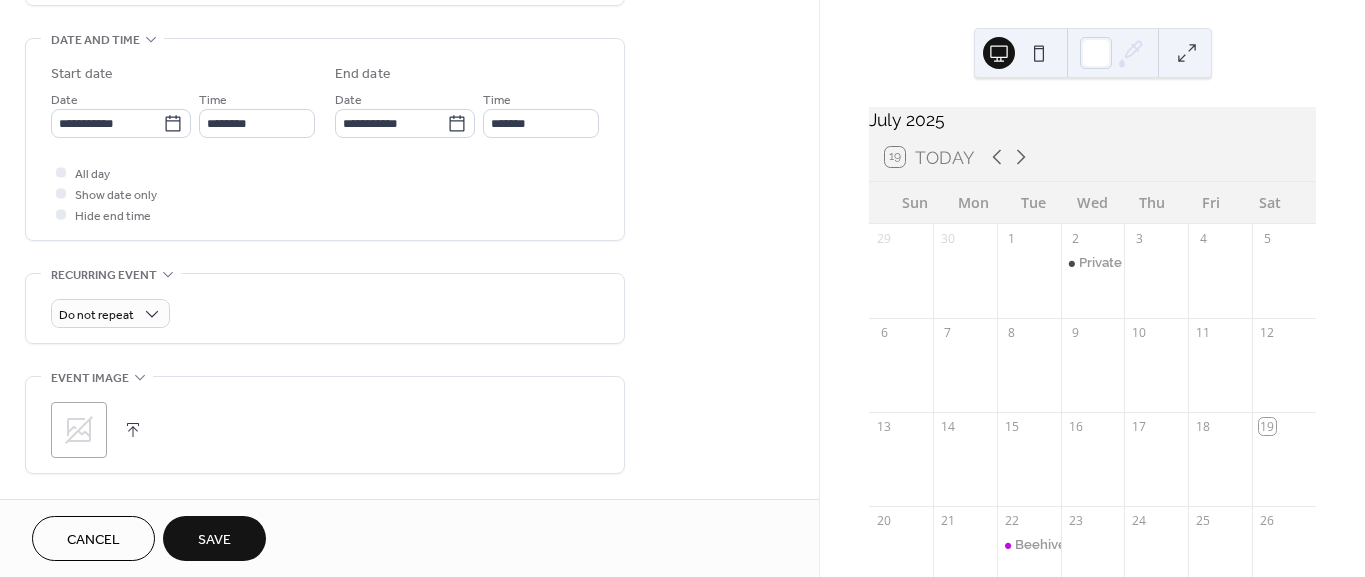 scroll, scrollTop: 666, scrollLeft: 0, axis: vertical 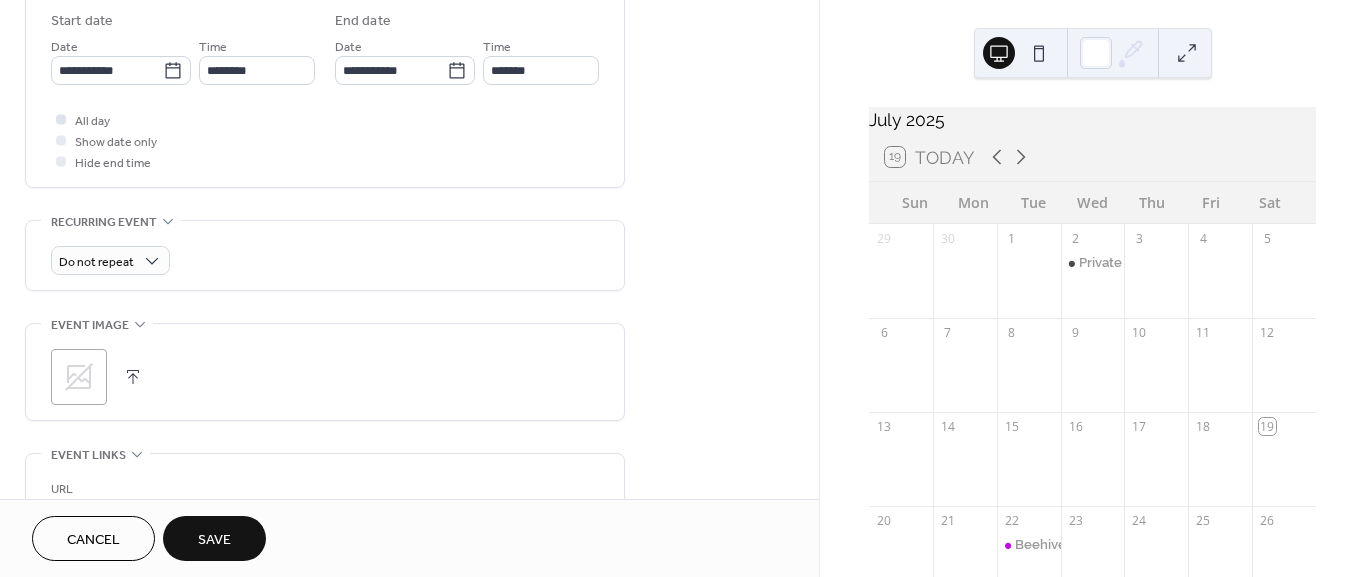 type on "**********" 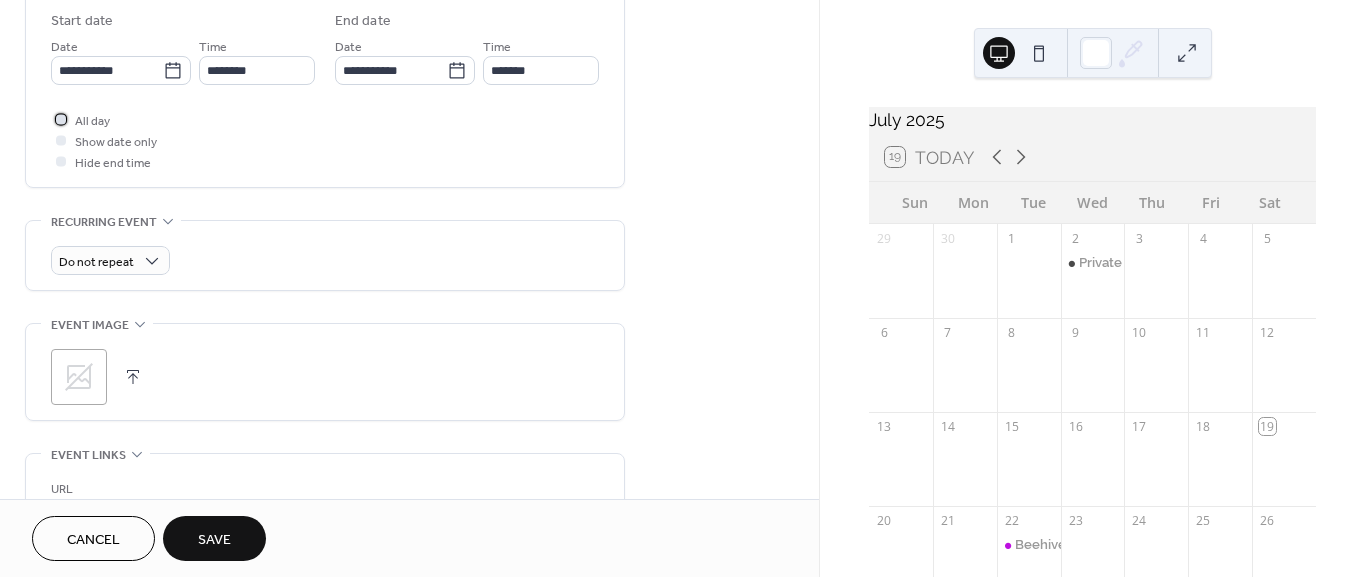click at bounding box center [61, 119] 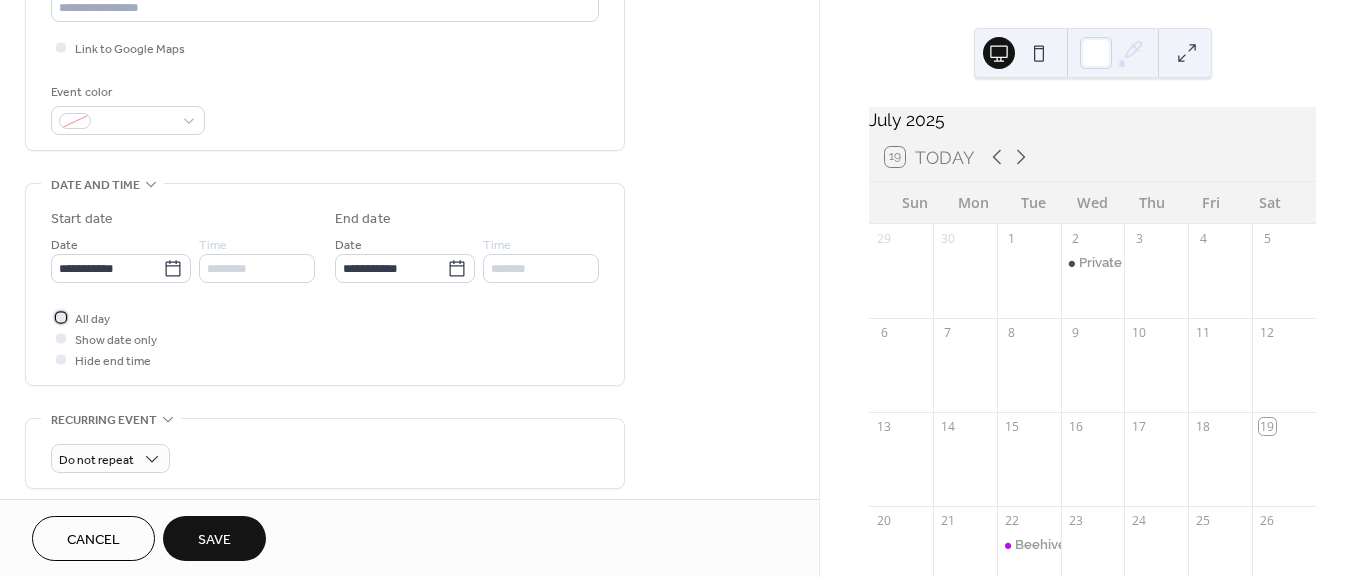 scroll, scrollTop: 444, scrollLeft: 0, axis: vertical 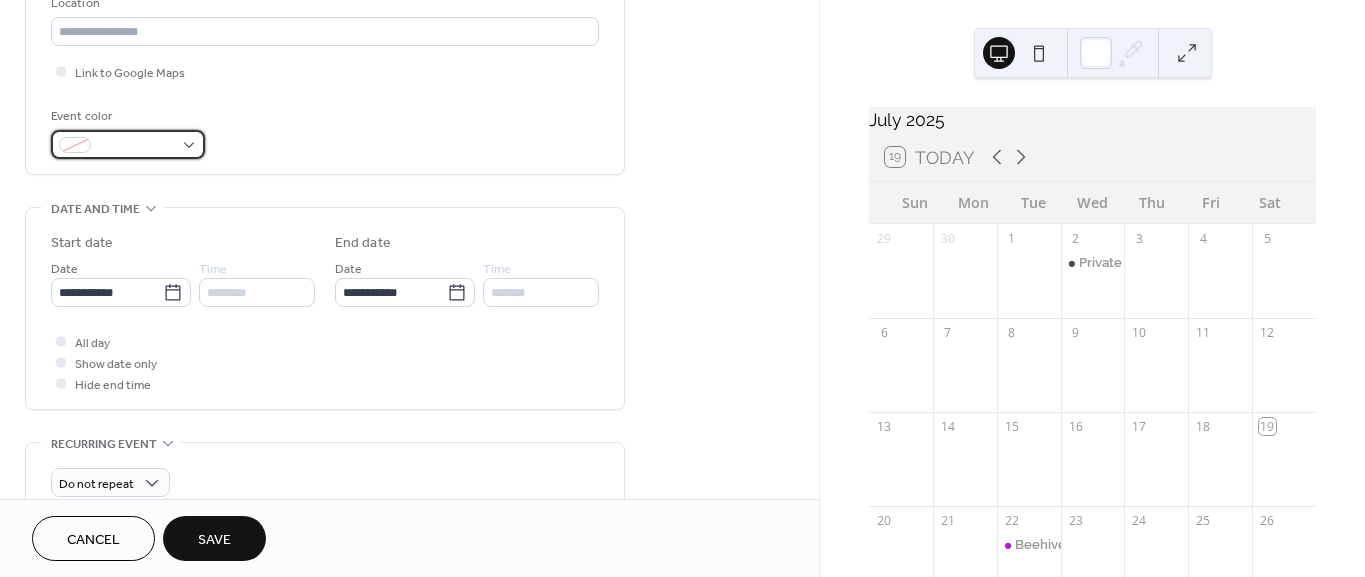 click at bounding box center (128, 144) 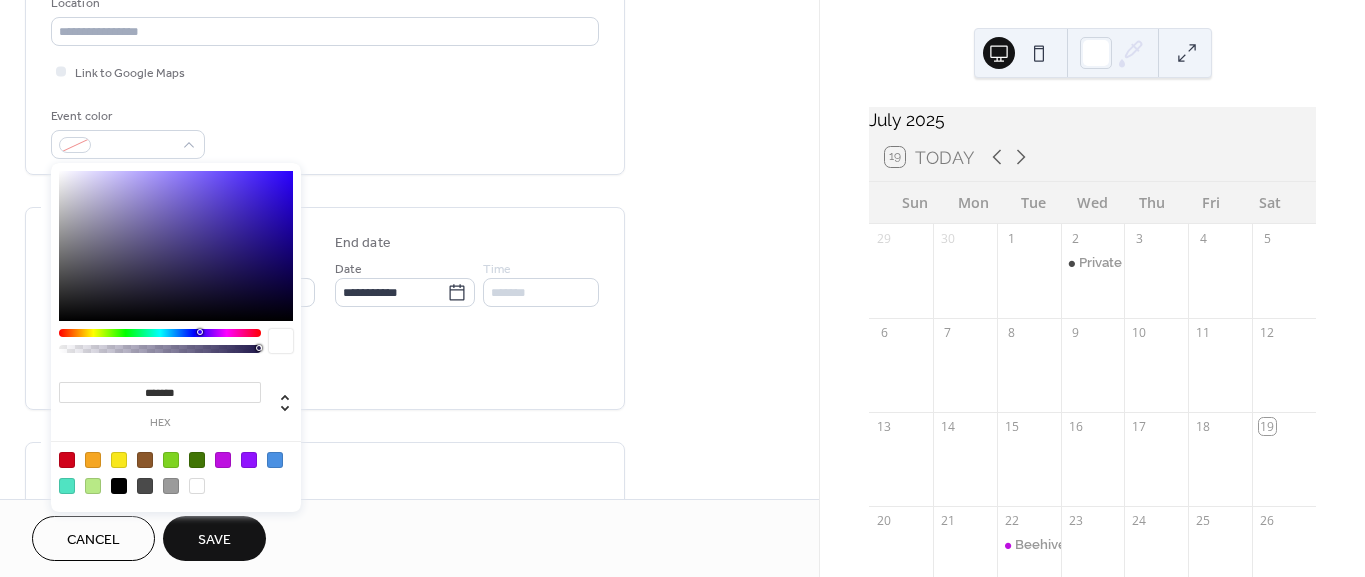 click at bounding box center (145, 486) 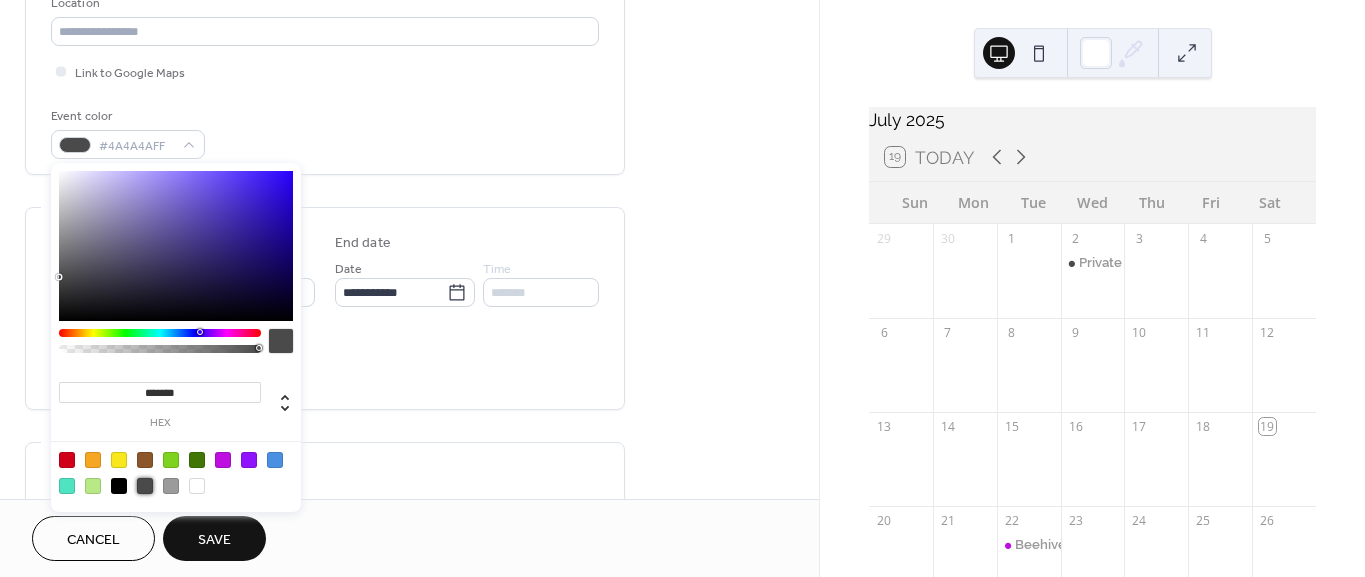 scroll, scrollTop: 864, scrollLeft: 0, axis: vertical 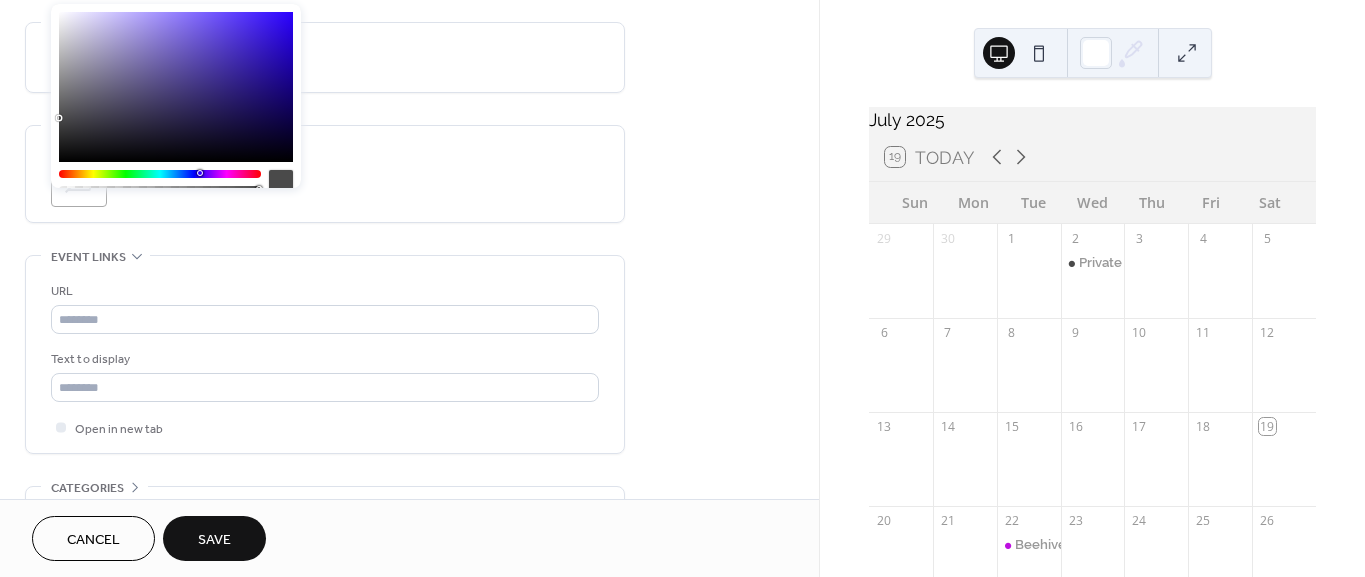 click on "URL" at bounding box center (325, 307) 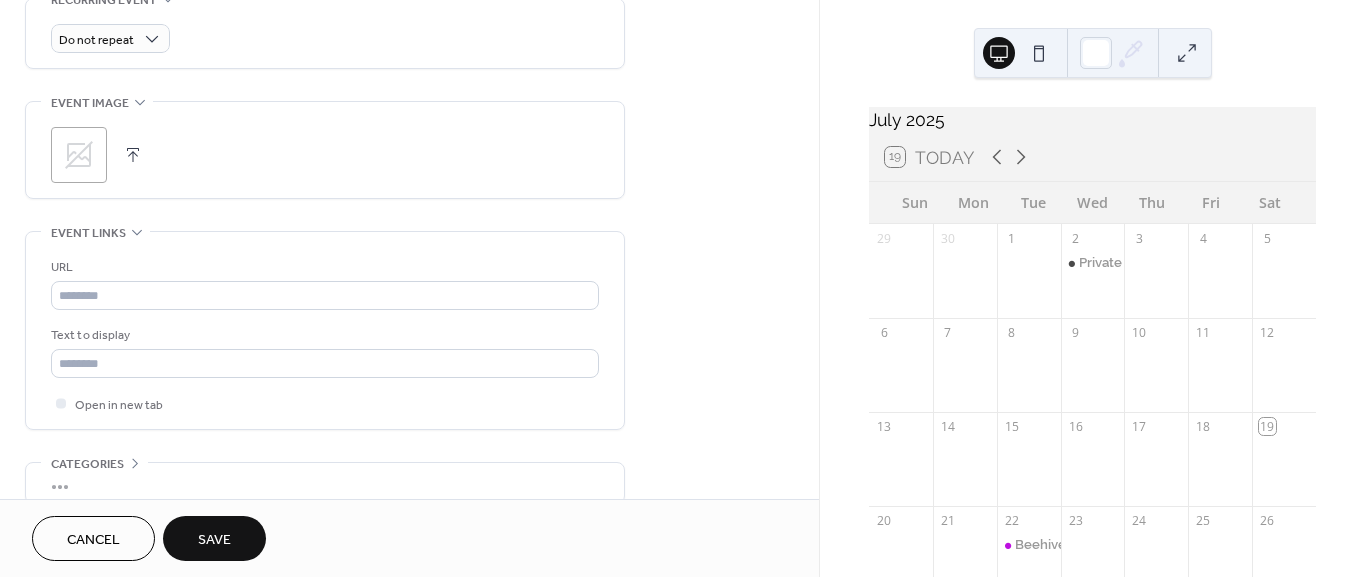 scroll, scrollTop: 333, scrollLeft: 0, axis: vertical 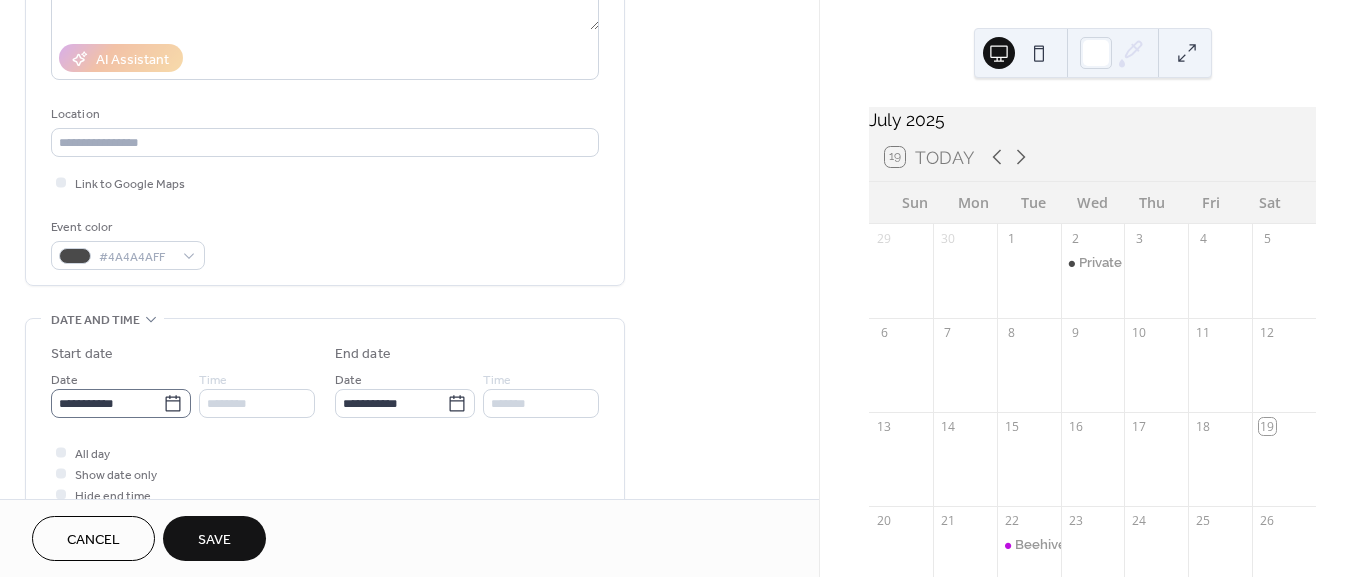 click 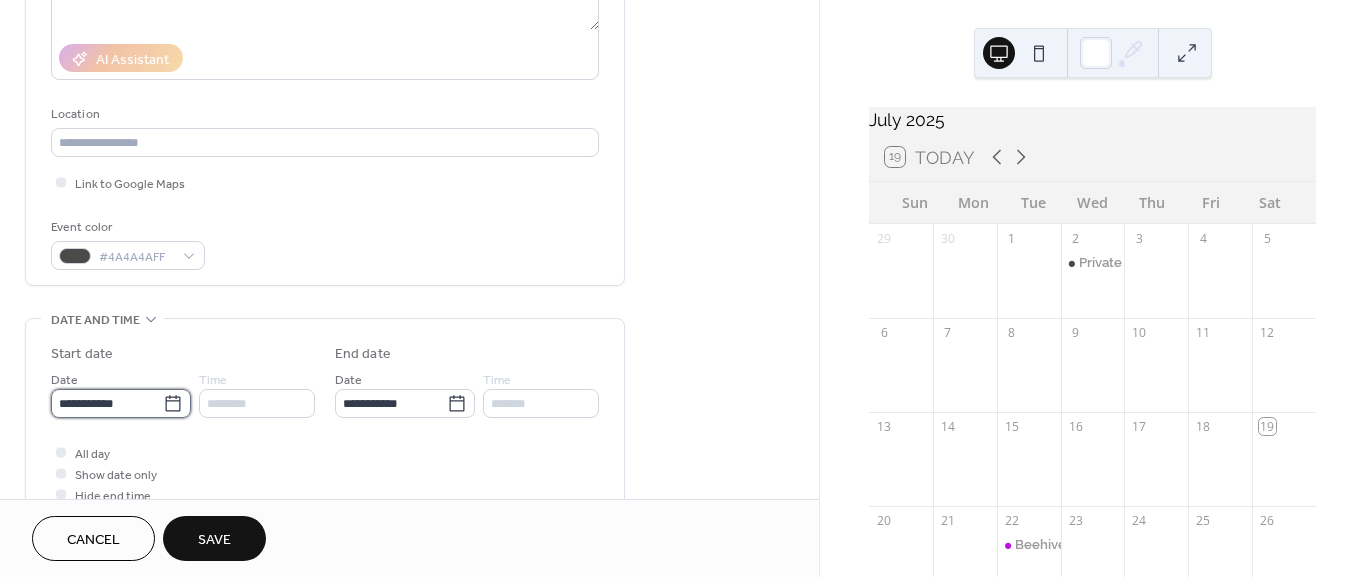 click on "**********" at bounding box center [107, 403] 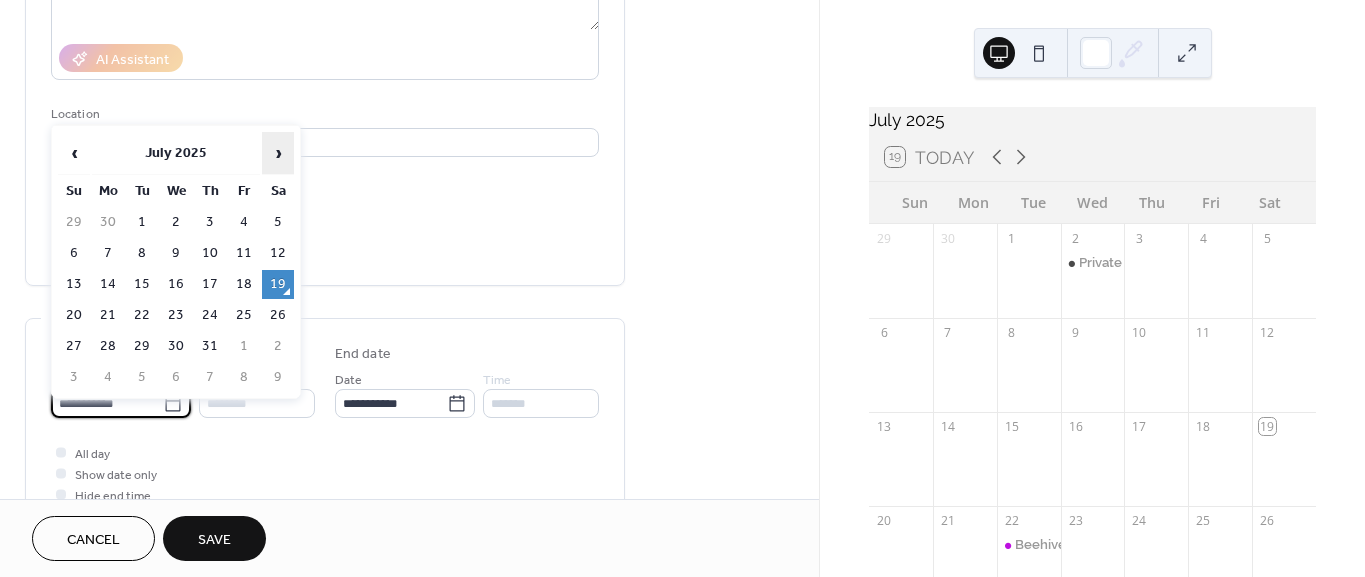 click on "›" at bounding box center (278, 153) 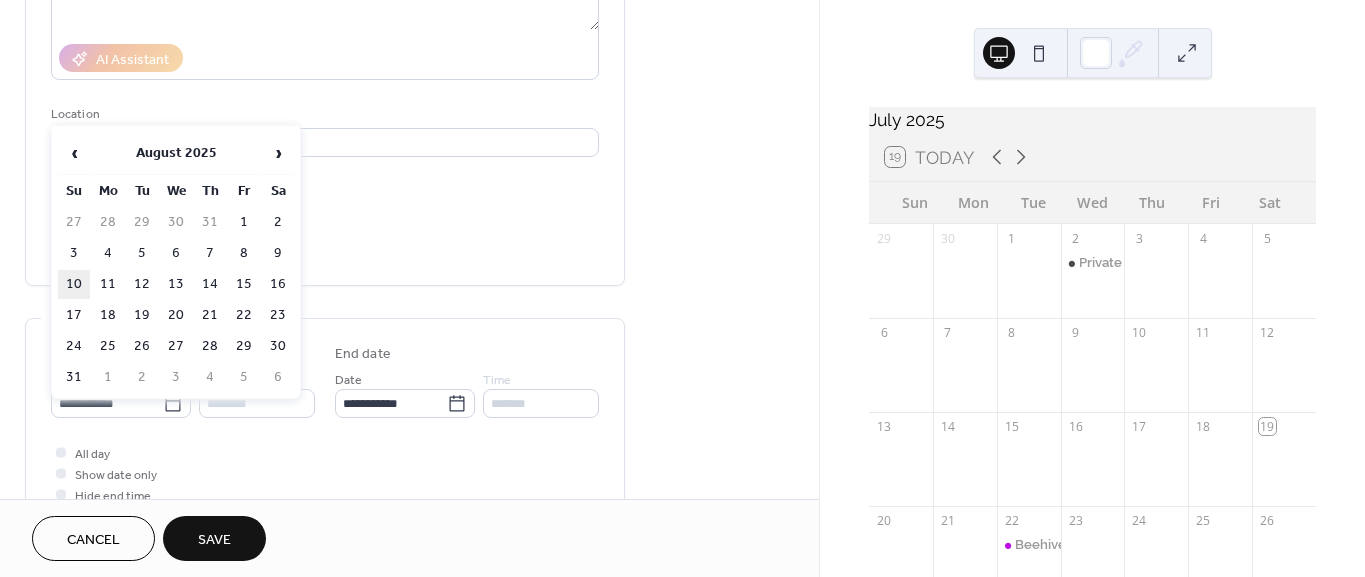 click on "10" at bounding box center [74, 284] 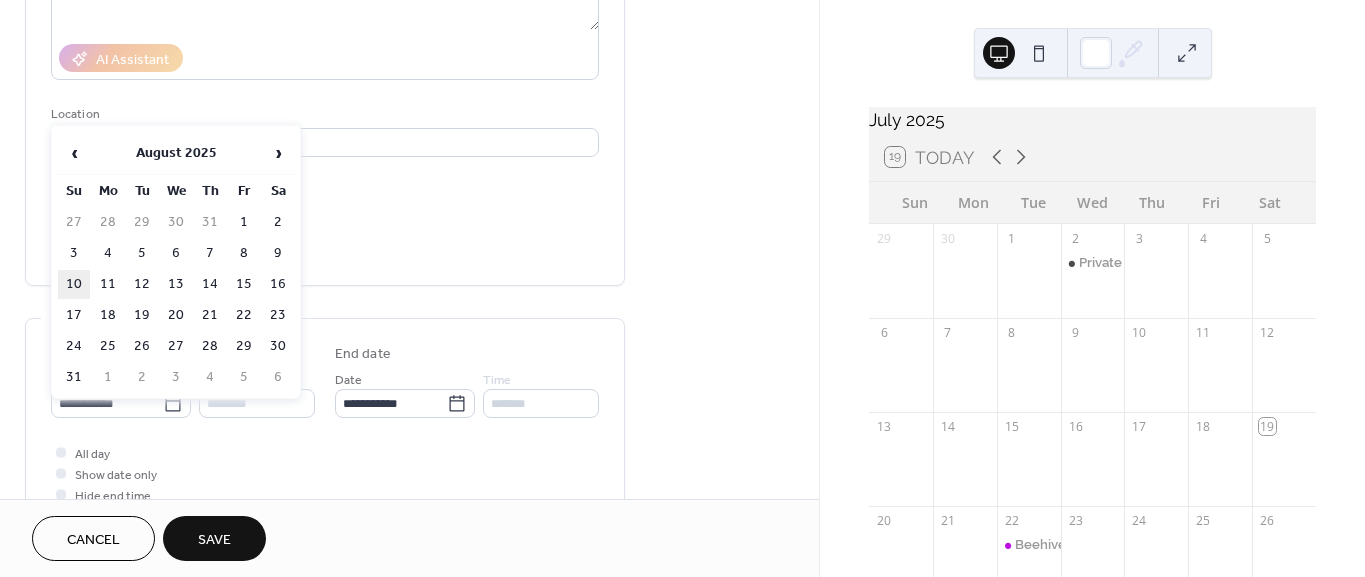 type on "**********" 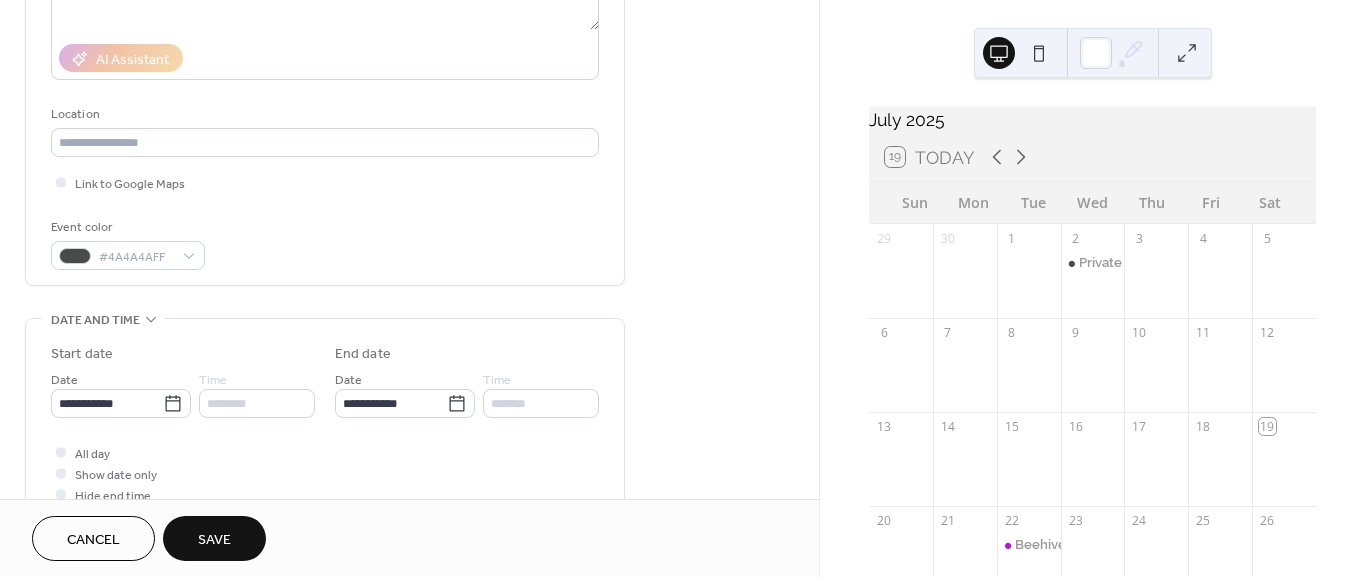 click on "Save" at bounding box center (214, 540) 